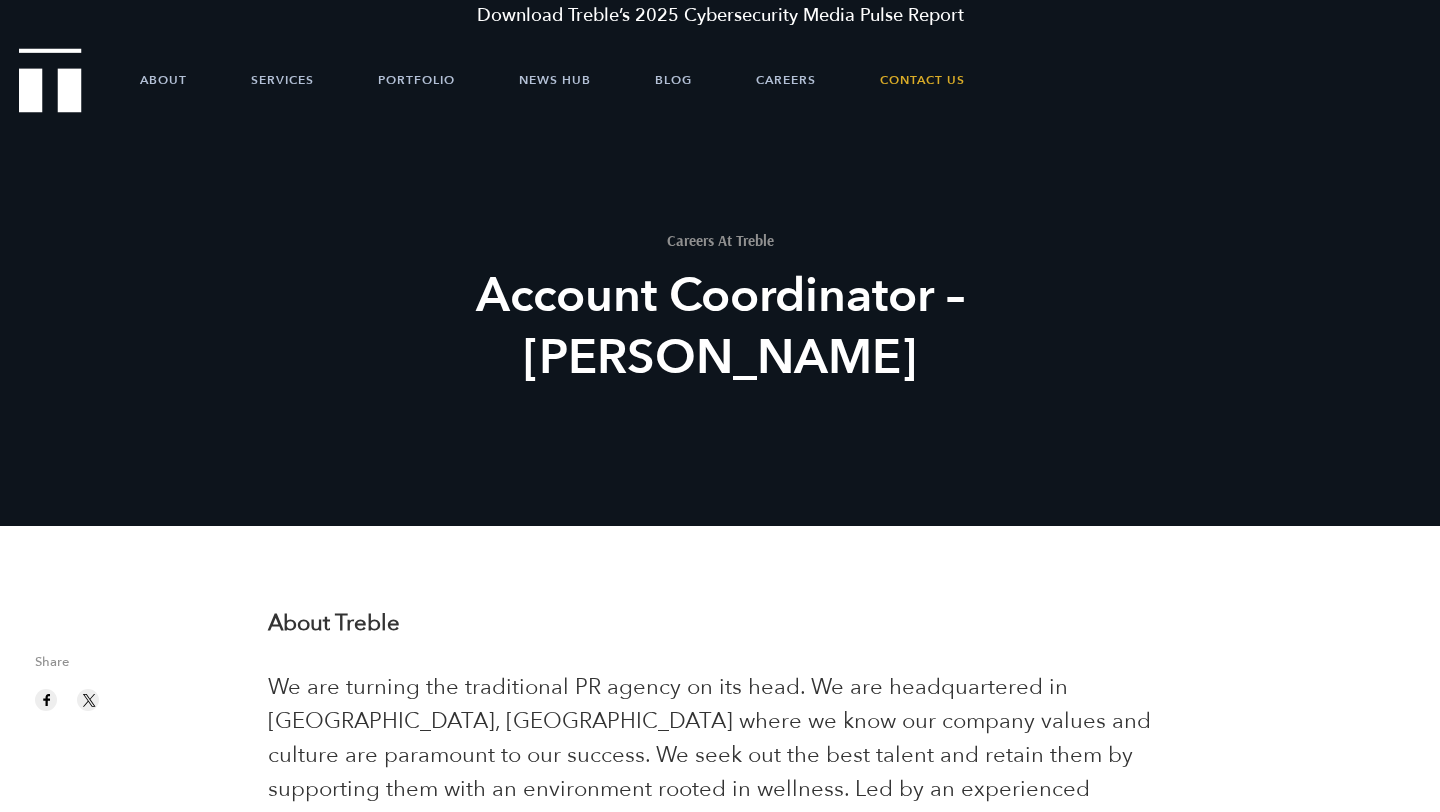 scroll, scrollTop: 103, scrollLeft: 0, axis: vertical 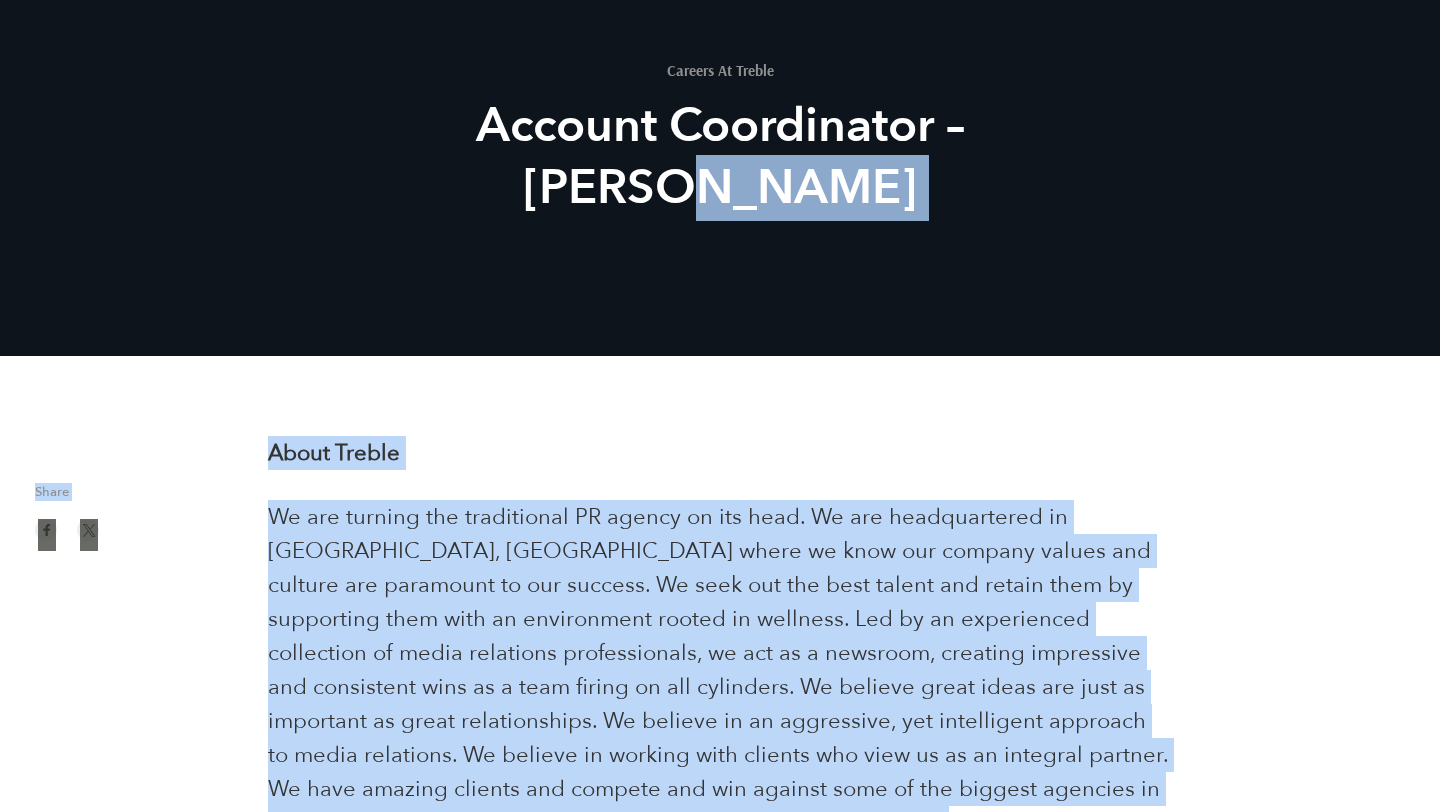 drag, startPoint x: 870, startPoint y: 586, endPoint x: 460, endPoint y: 361, distance: 467.68045 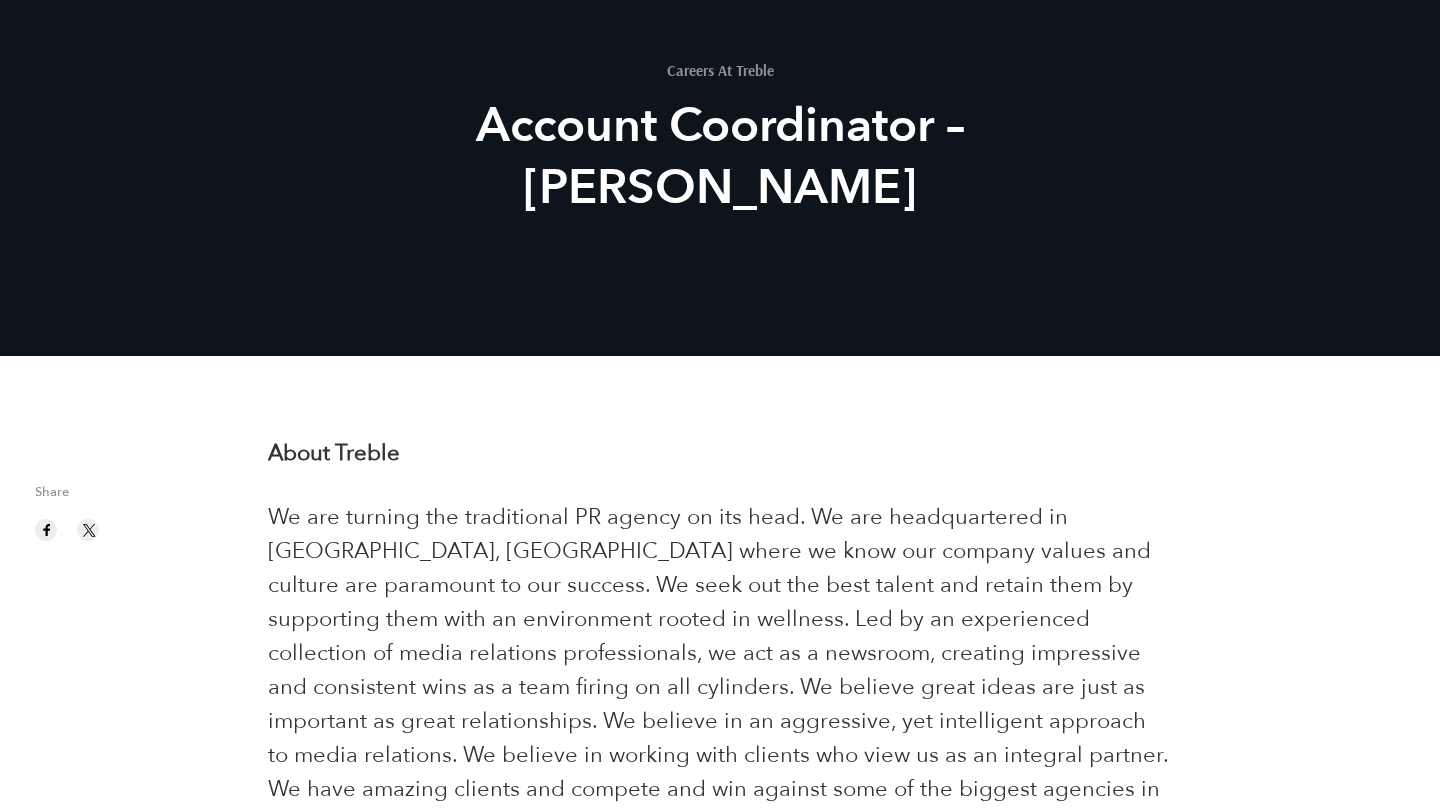 click on "Download Treble’s 2025 Cybersecurity Media Pulse Report
About
Services
Portfolio
News Hub
Blog
Careers
Contact Us
Success Starts Here.
Let's talk  ⟶
Let's connect
Careers At Treble
Account Coordinator – Austin
Share
About Treble
Treble is prioritizing work-life balance. We have implemented flexible PTO, which empowers the team to recharge regardless of accruals, added a company contribution match to our existing 401k plan, and received employee feedback that their mental health has improved since transitioning to Treble from a larger agency.
About you" at bounding box center [720, 2472] 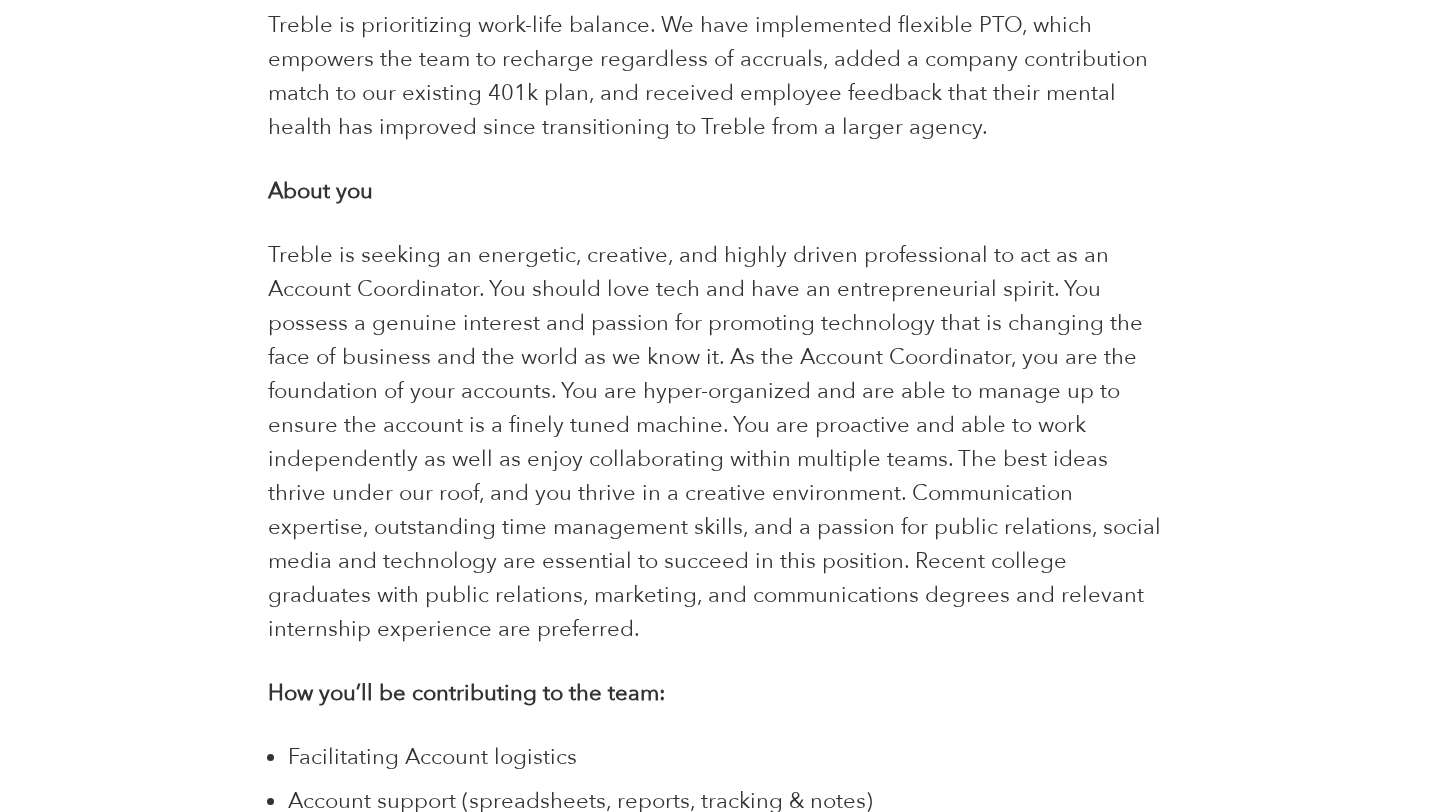 scroll, scrollTop: 1270, scrollLeft: 0, axis: vertical 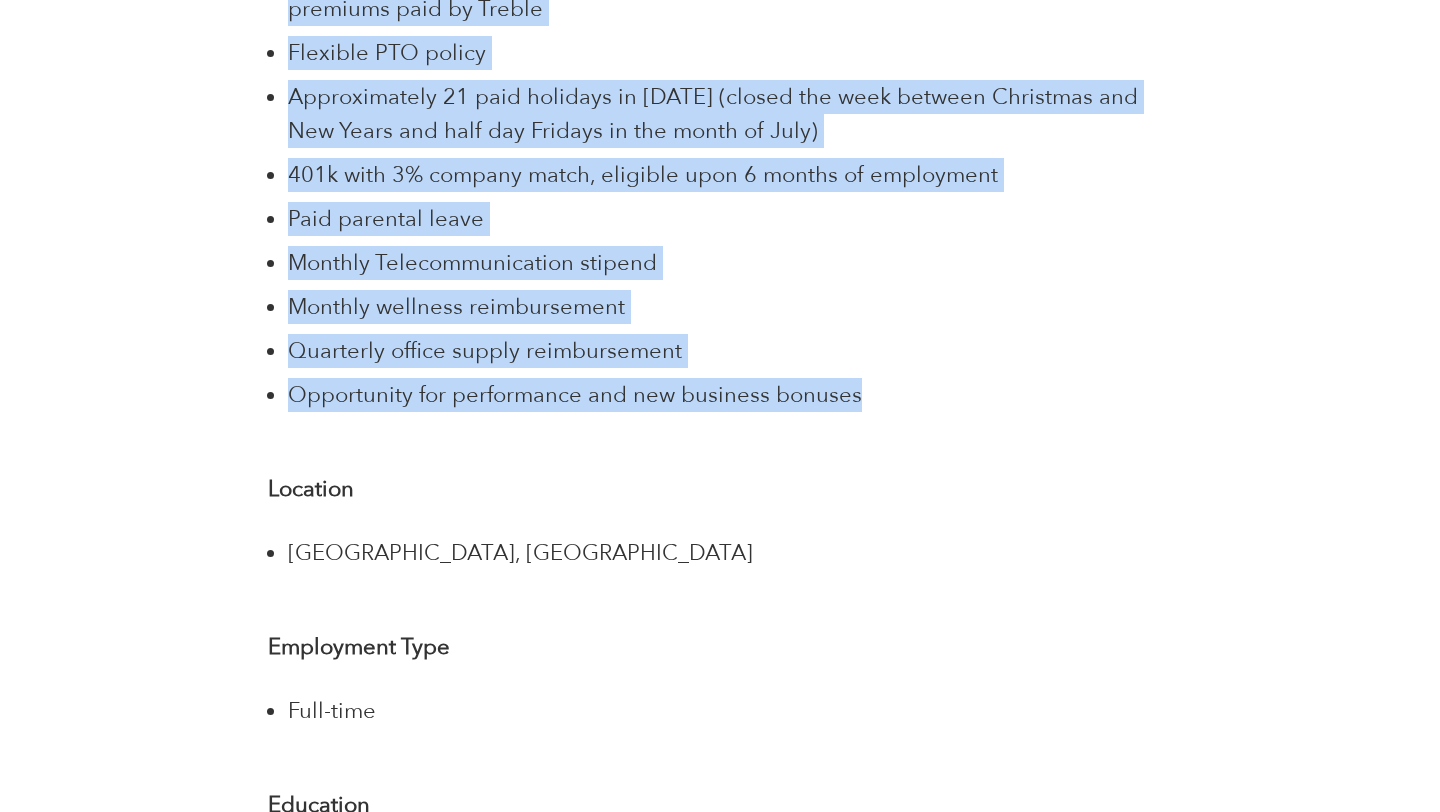 drag, startPoint x: 266, startPoint y: 214, endPoint x: 875, endPoint y: 355, distance: 625.1096 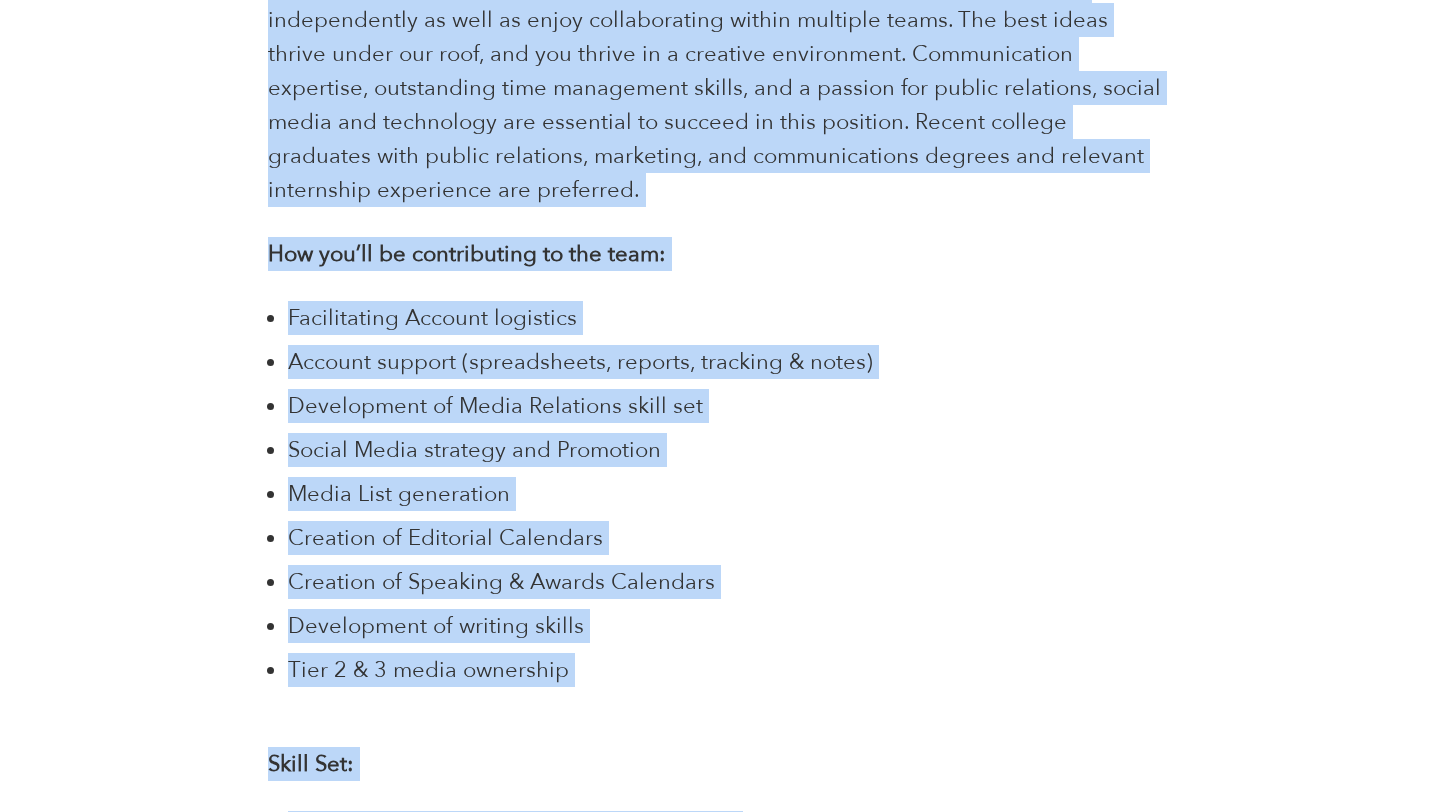scroll, scrollTop: 1706, scrollLeft: 0, axis: vertical 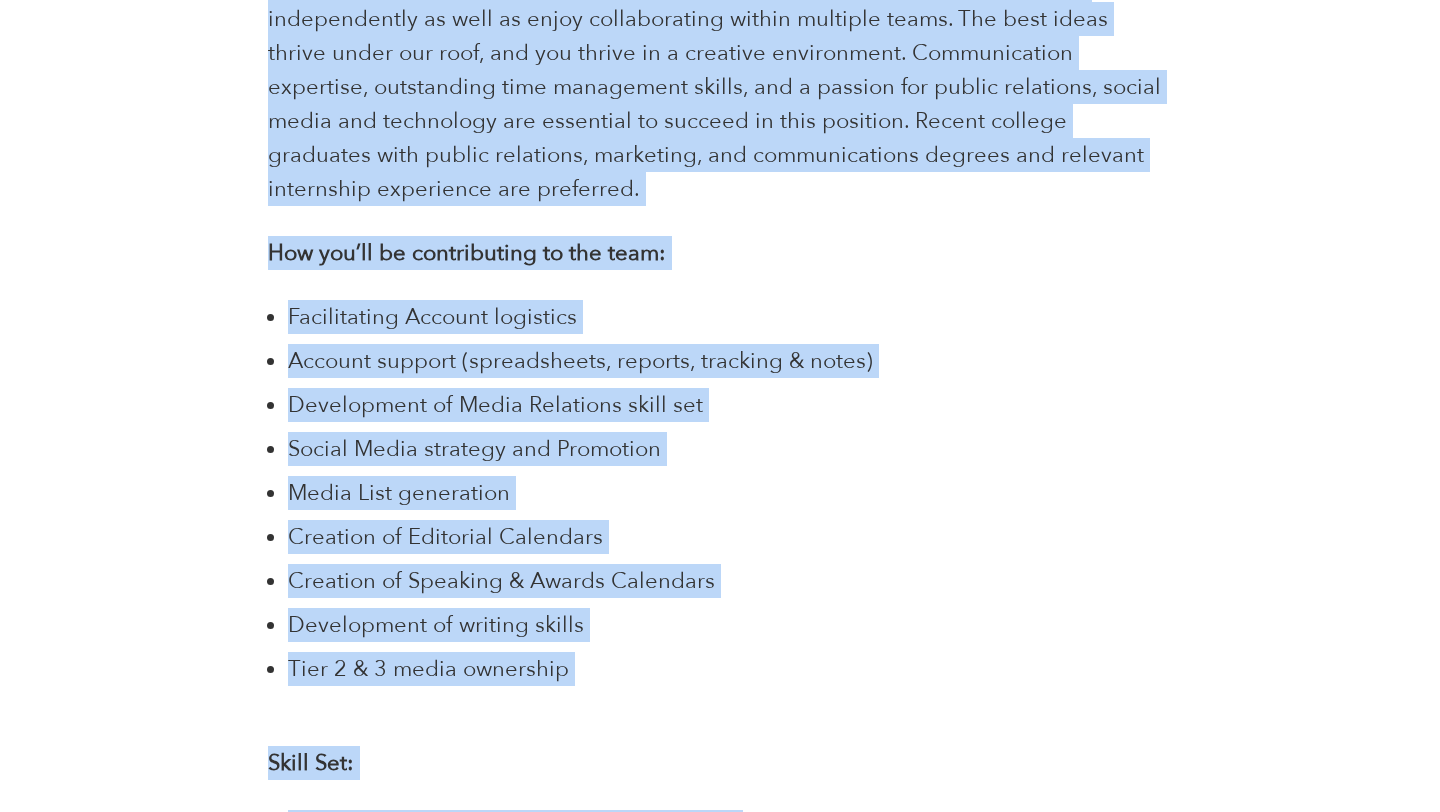 click on "Media List generation" at bounding box center (729, 493) 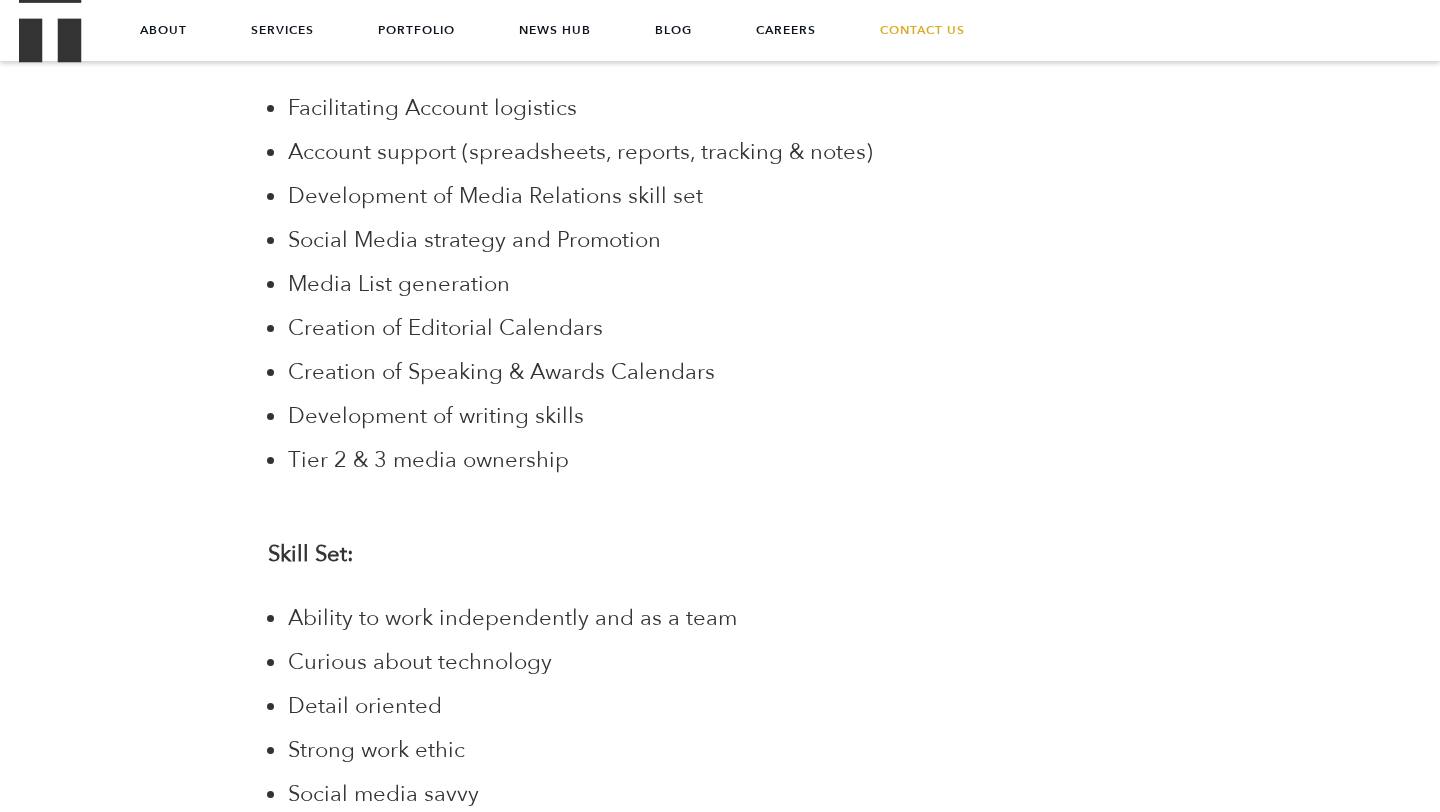 scroll, scrollTop: 1900, scrollLeft: 0, axis: vertical 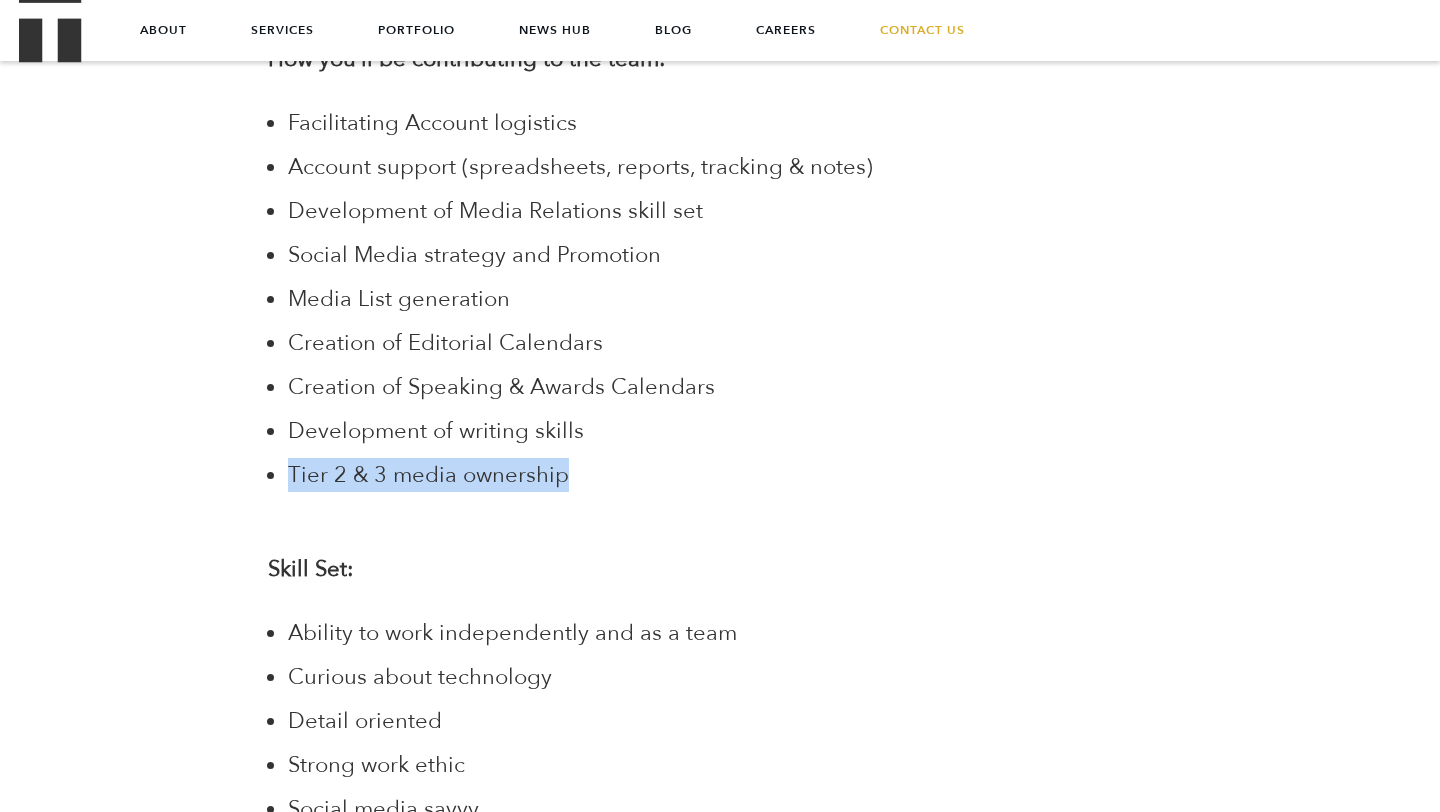drag, startPoint x: 580, startPoint y: 450, endPoint x: 283, endPoint y: 449, distance: 297.00168 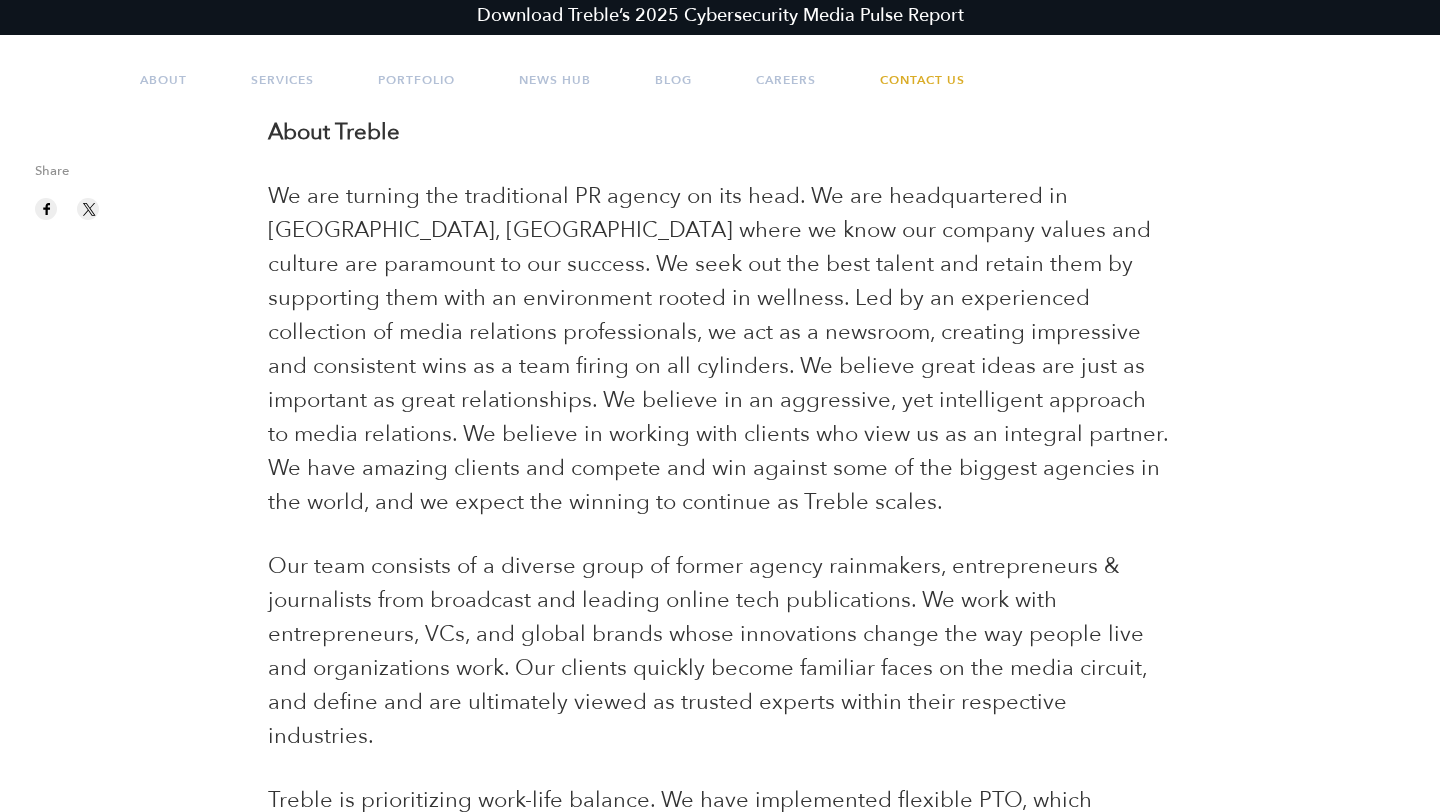 scroll, scrollTop: 0, scrollLeft: 0, axis: both 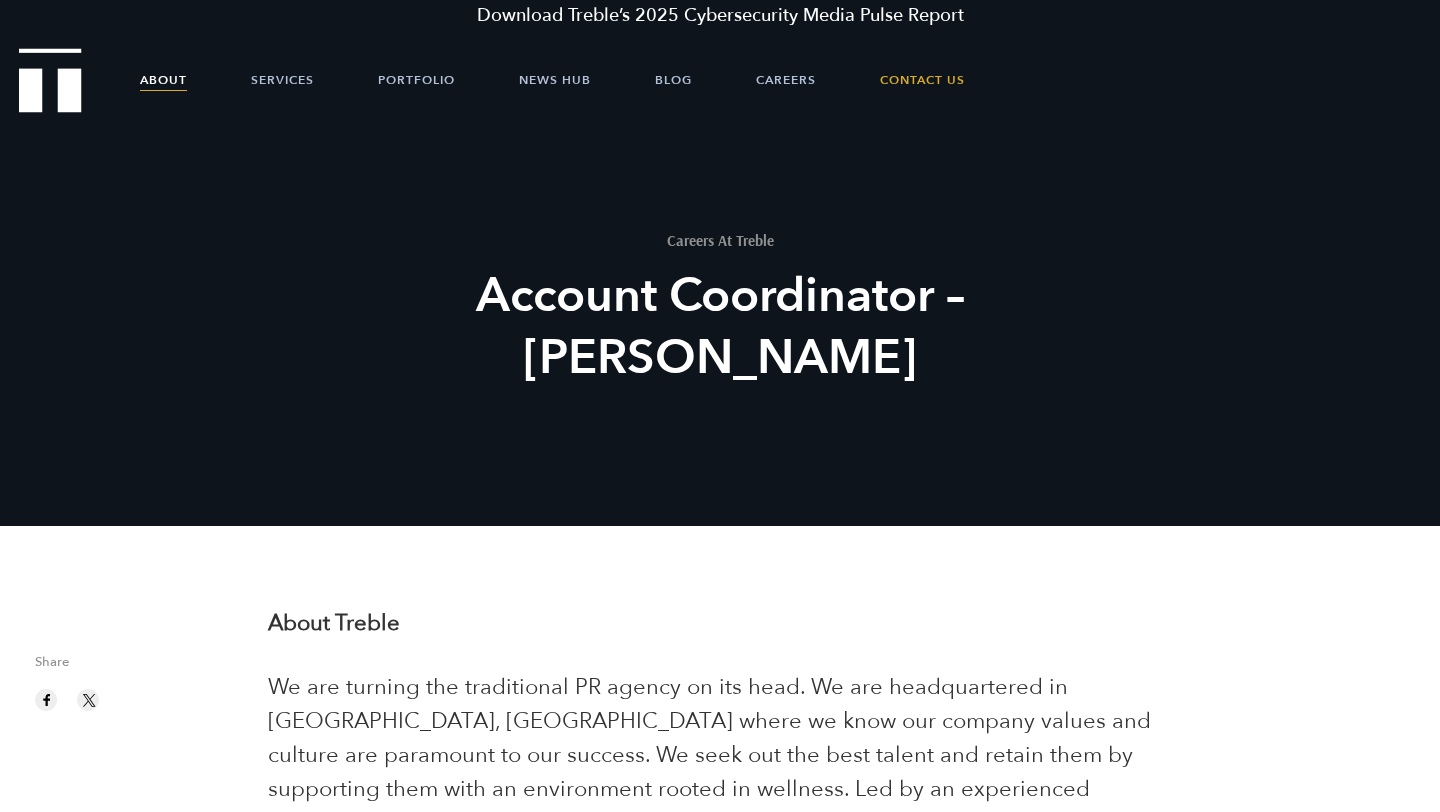click on "About" at bounding box center (163, 80) 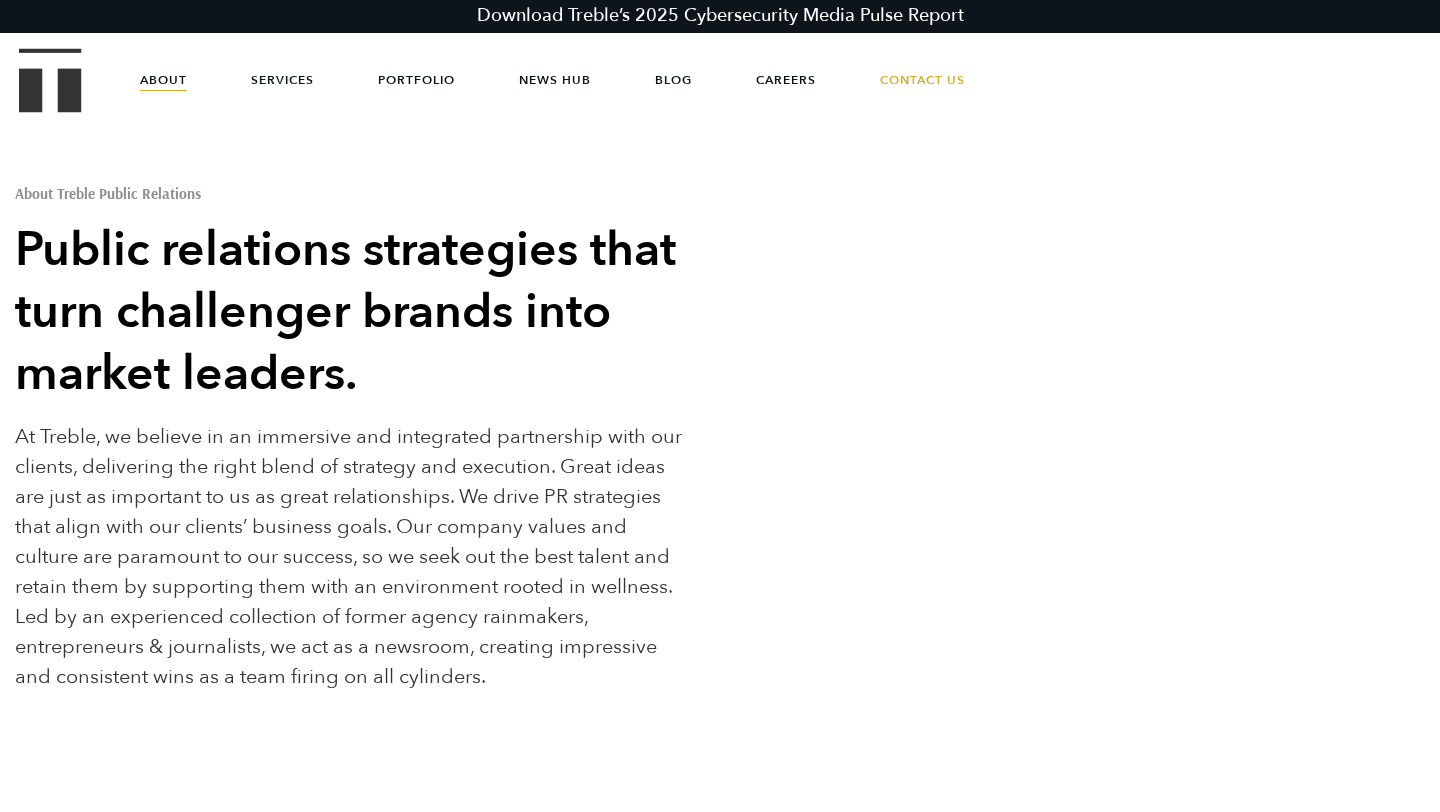 scroll, scrollTop: 0, scrollLeft: 0, axis: both 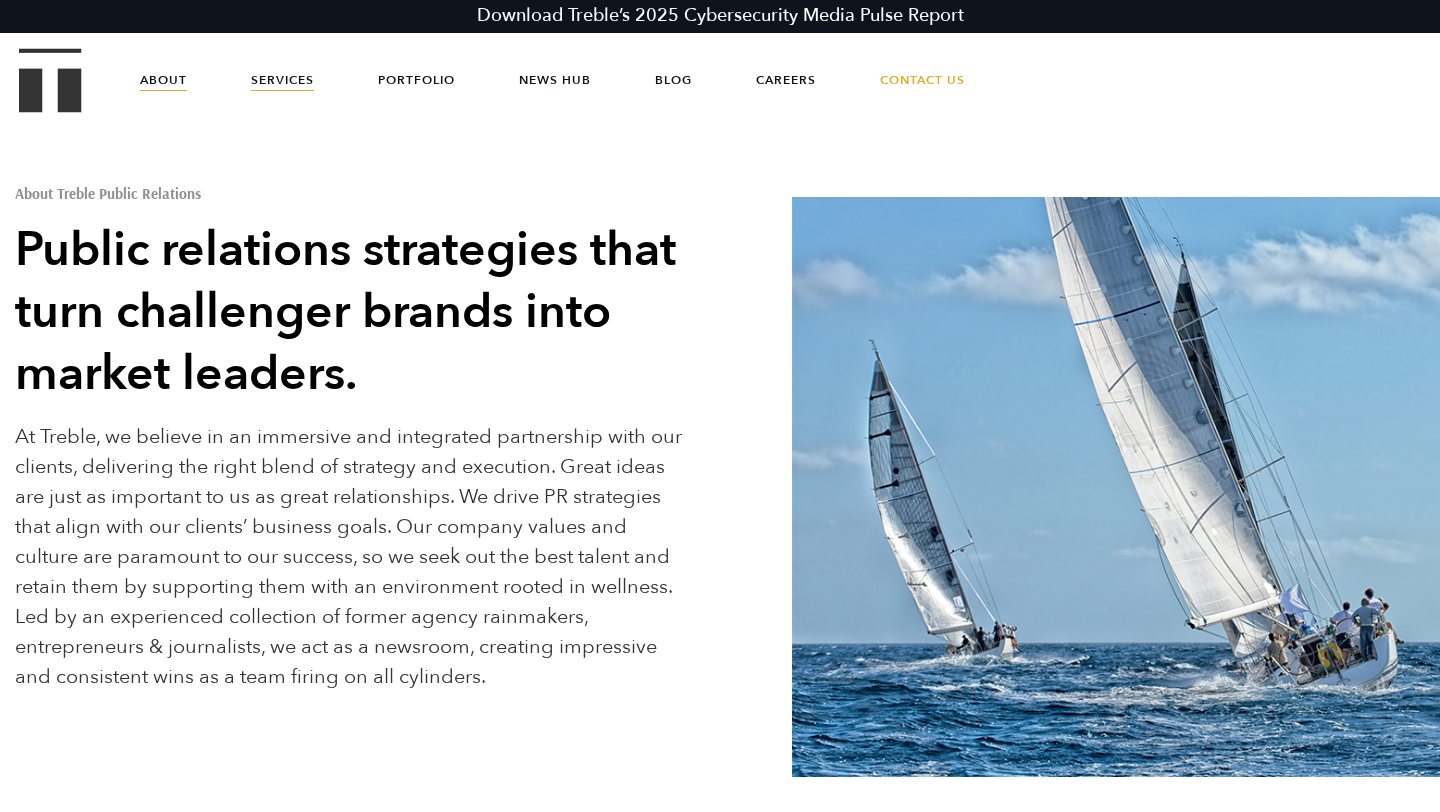 click on "Services" at bounding box center [282, 80] 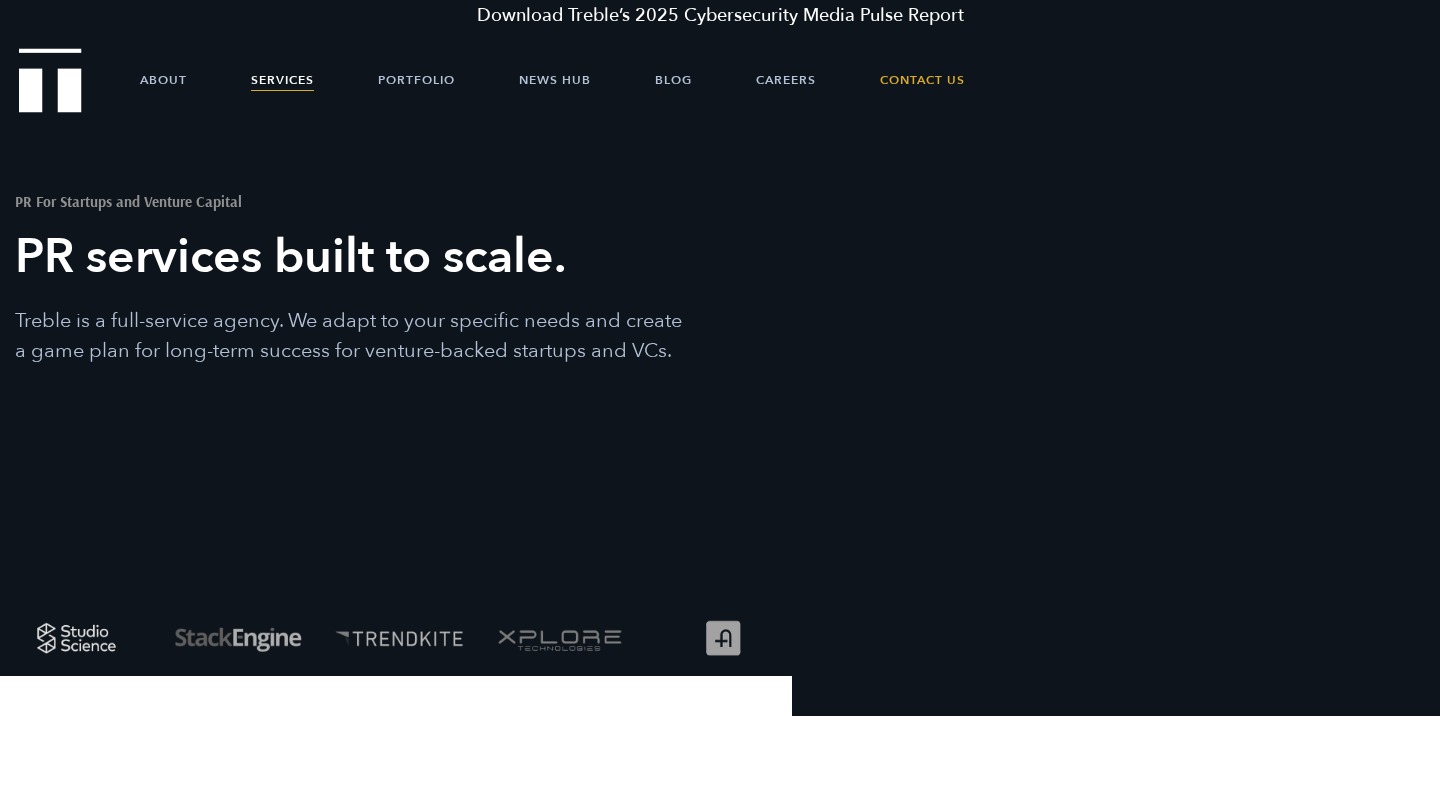 scroll, scrollTop: 0, scrollLeft: 0, axis: both 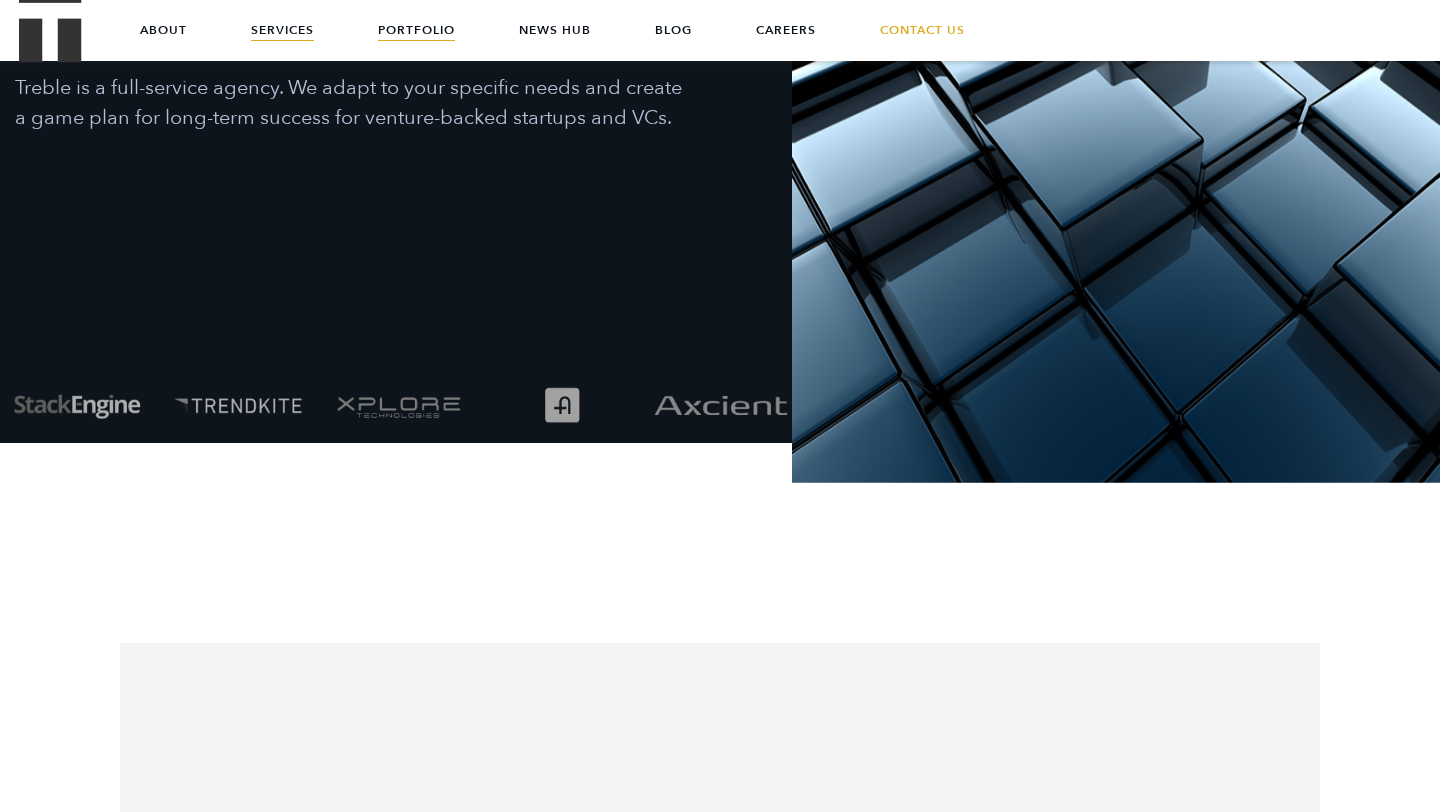 click on "Portfolio" at bounding box center (416, 30) 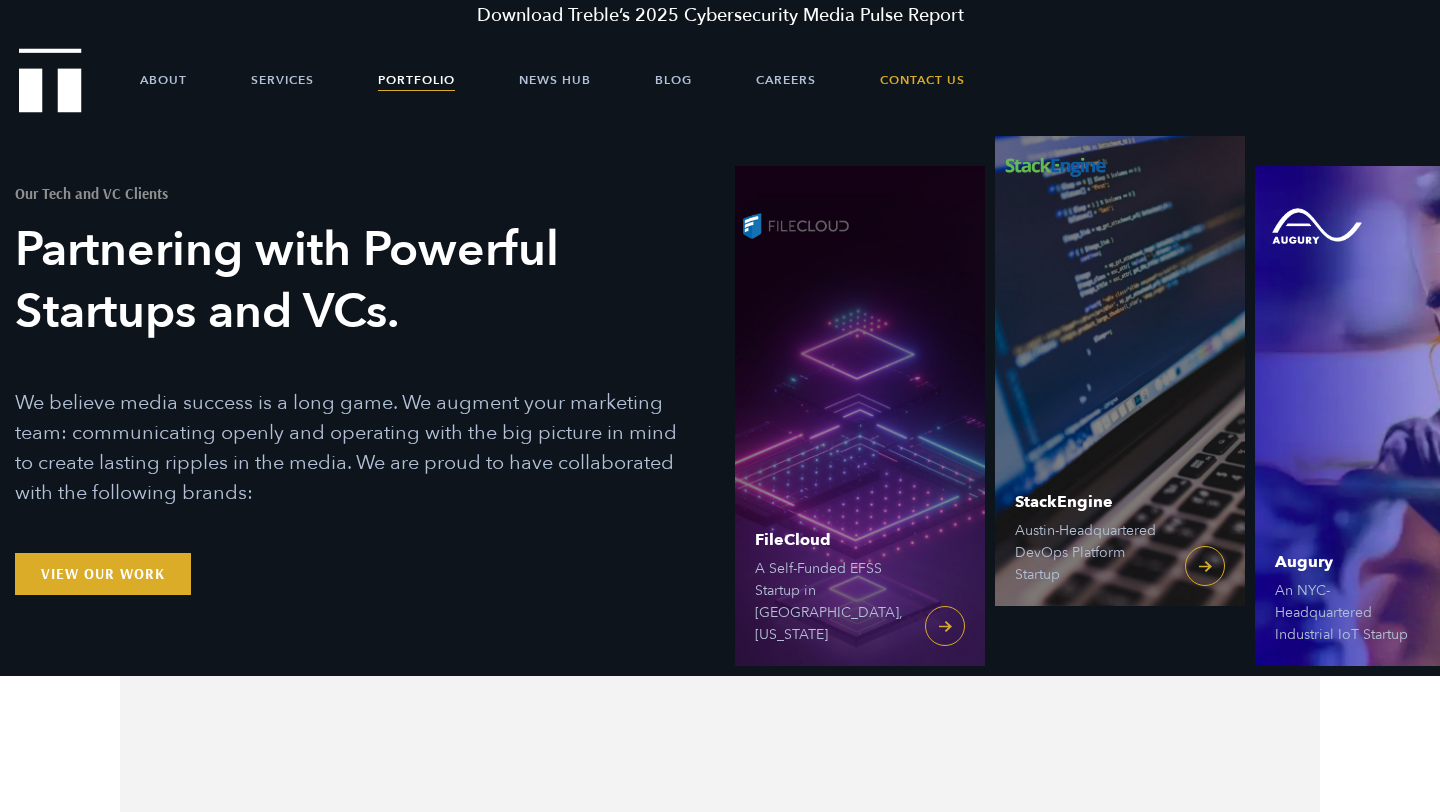 scroll, scrollTop: 0, scrollLeft: 0, axis: both 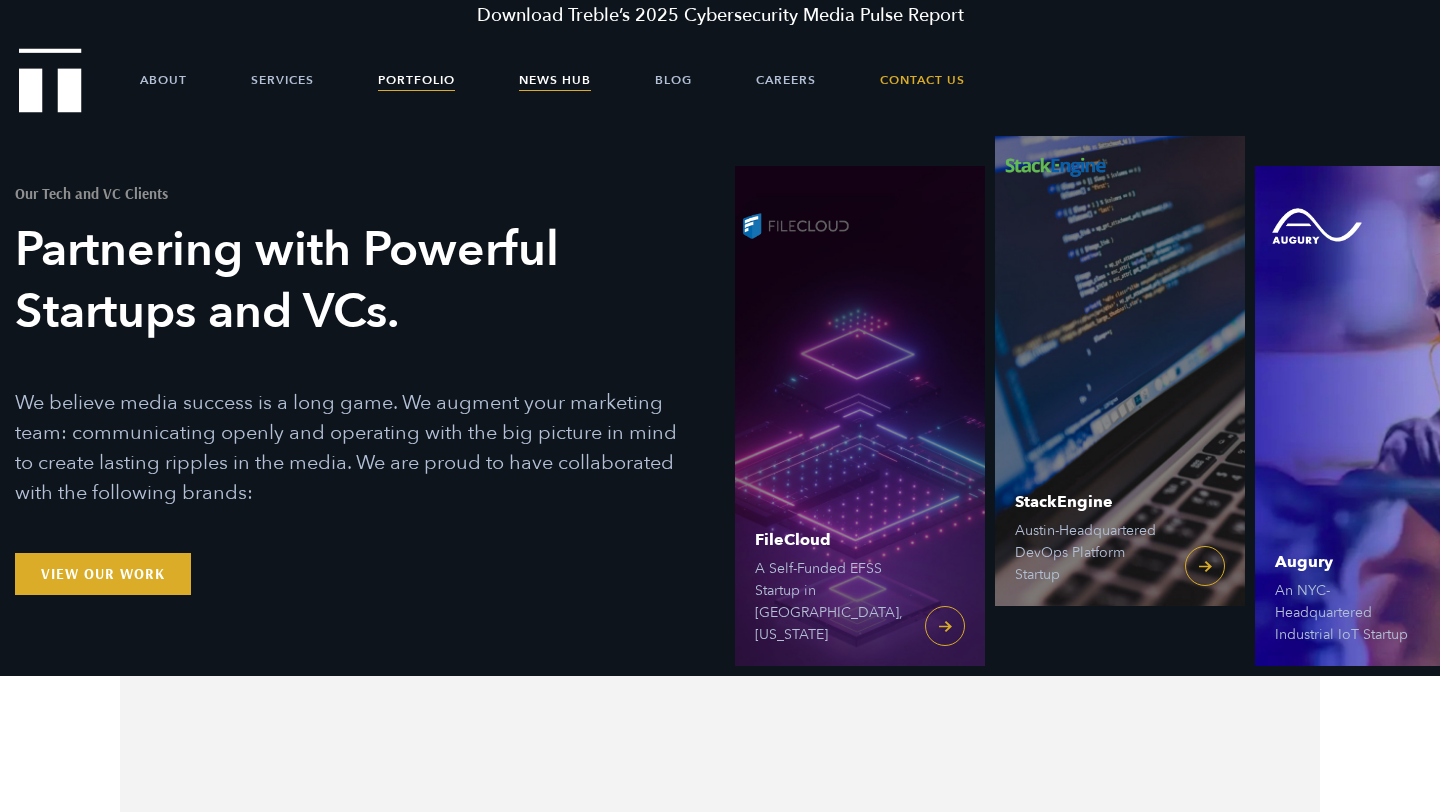 click on "News Hub" at bounding box center (555, 80) 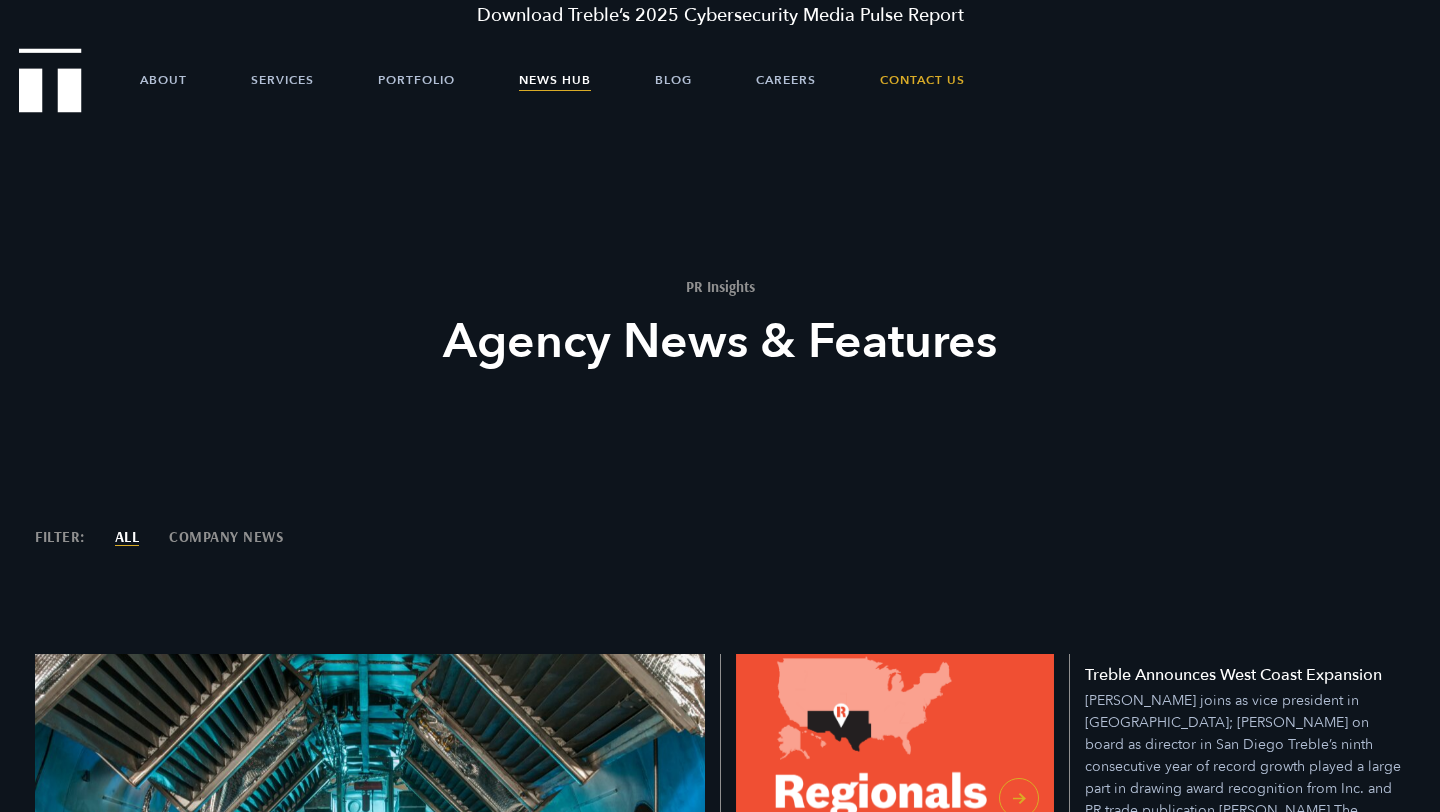scroll, scrollTop: 0, scrollLeft: 0, axis: both 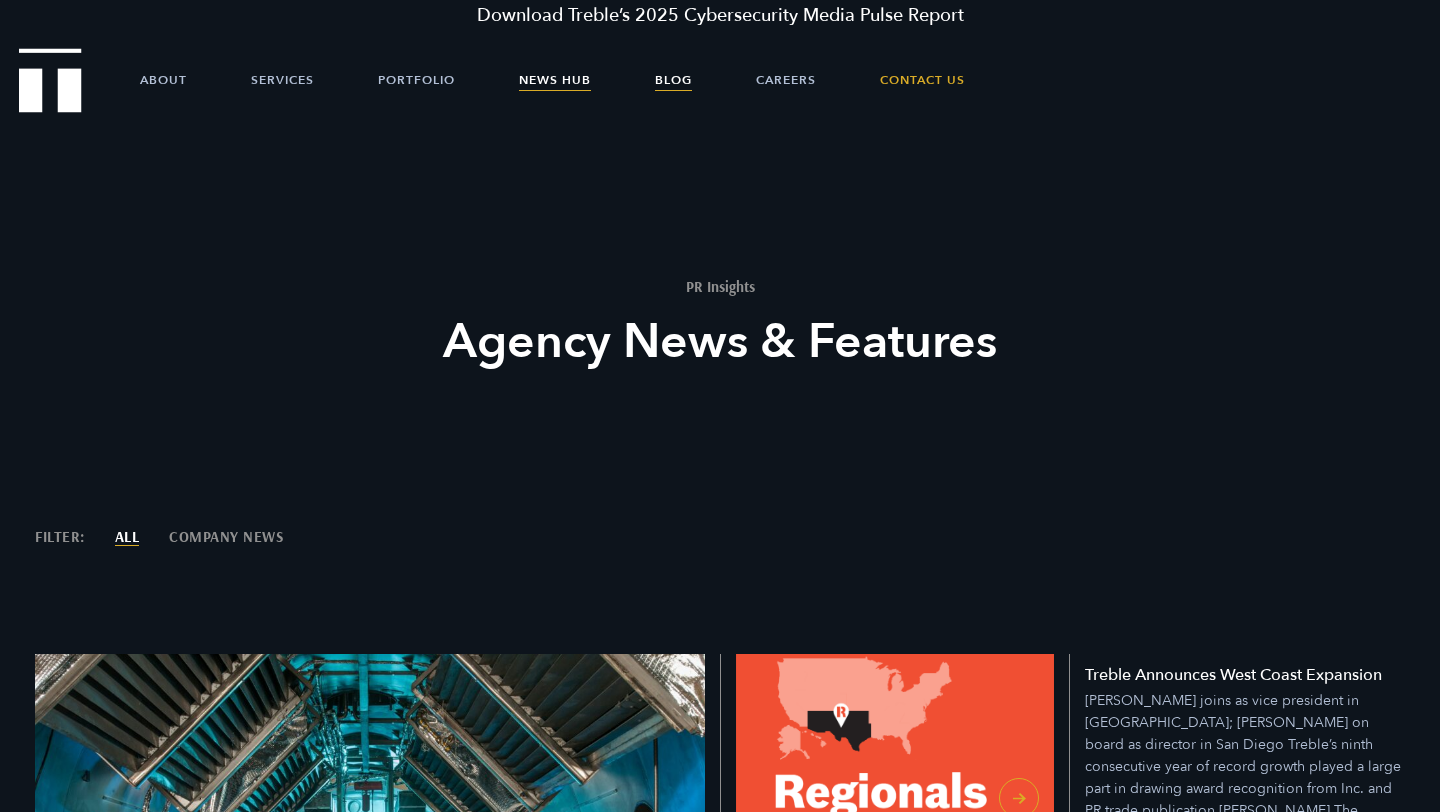 click on "Blog" at bounding box center (673, 80) 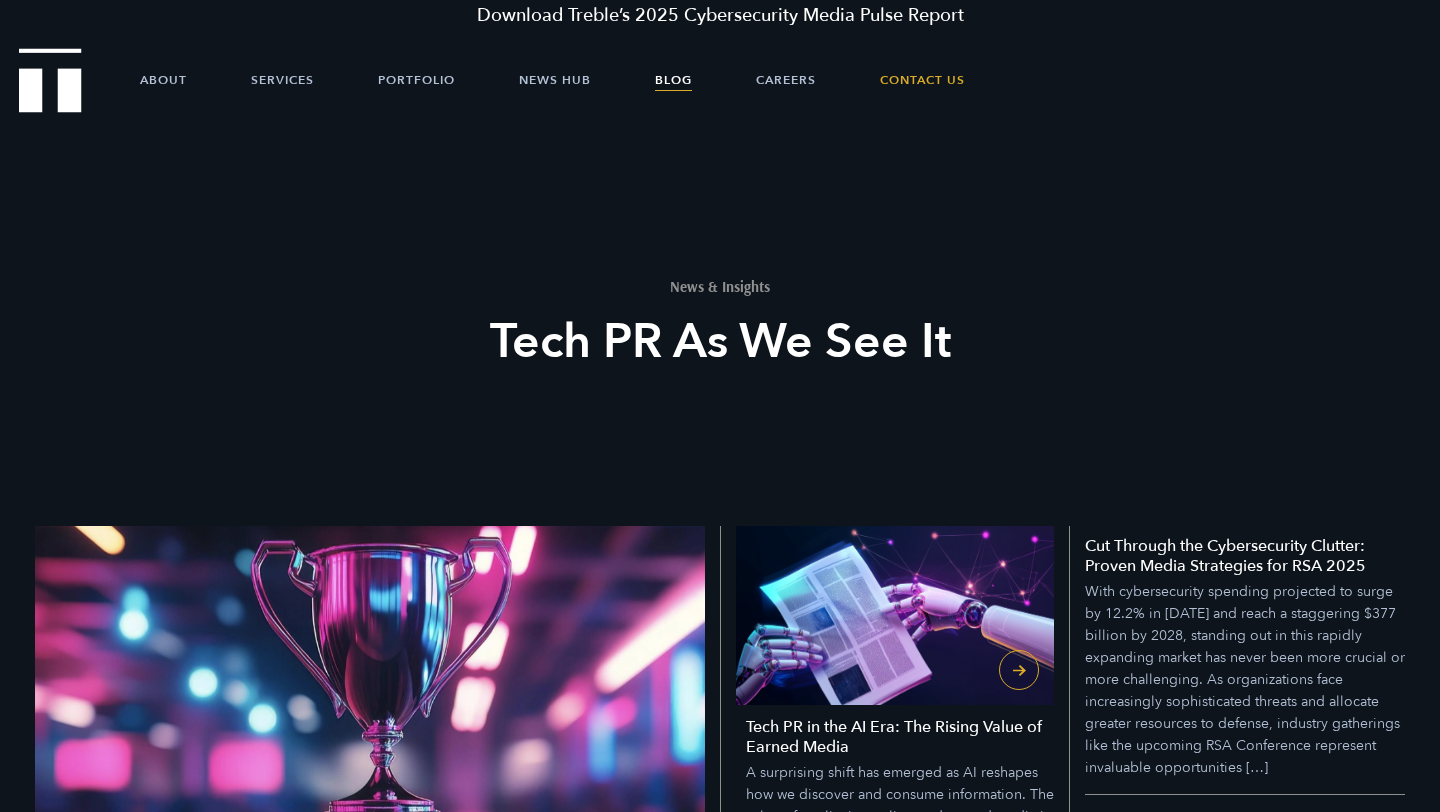 scroll, scrollTop: 0, scrollLeft: 0, axis: both 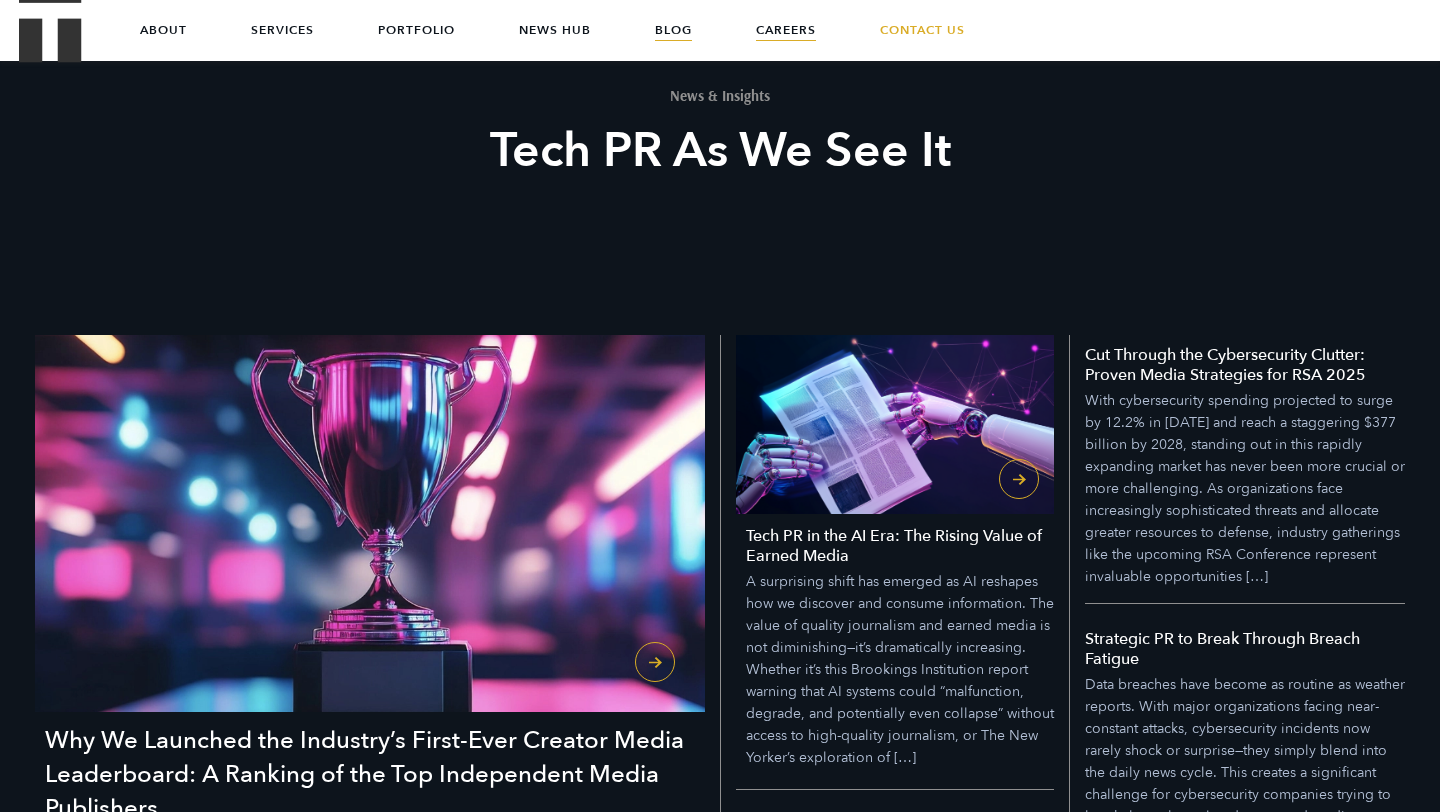 click on "Careers" at bounding box center (786, 30) 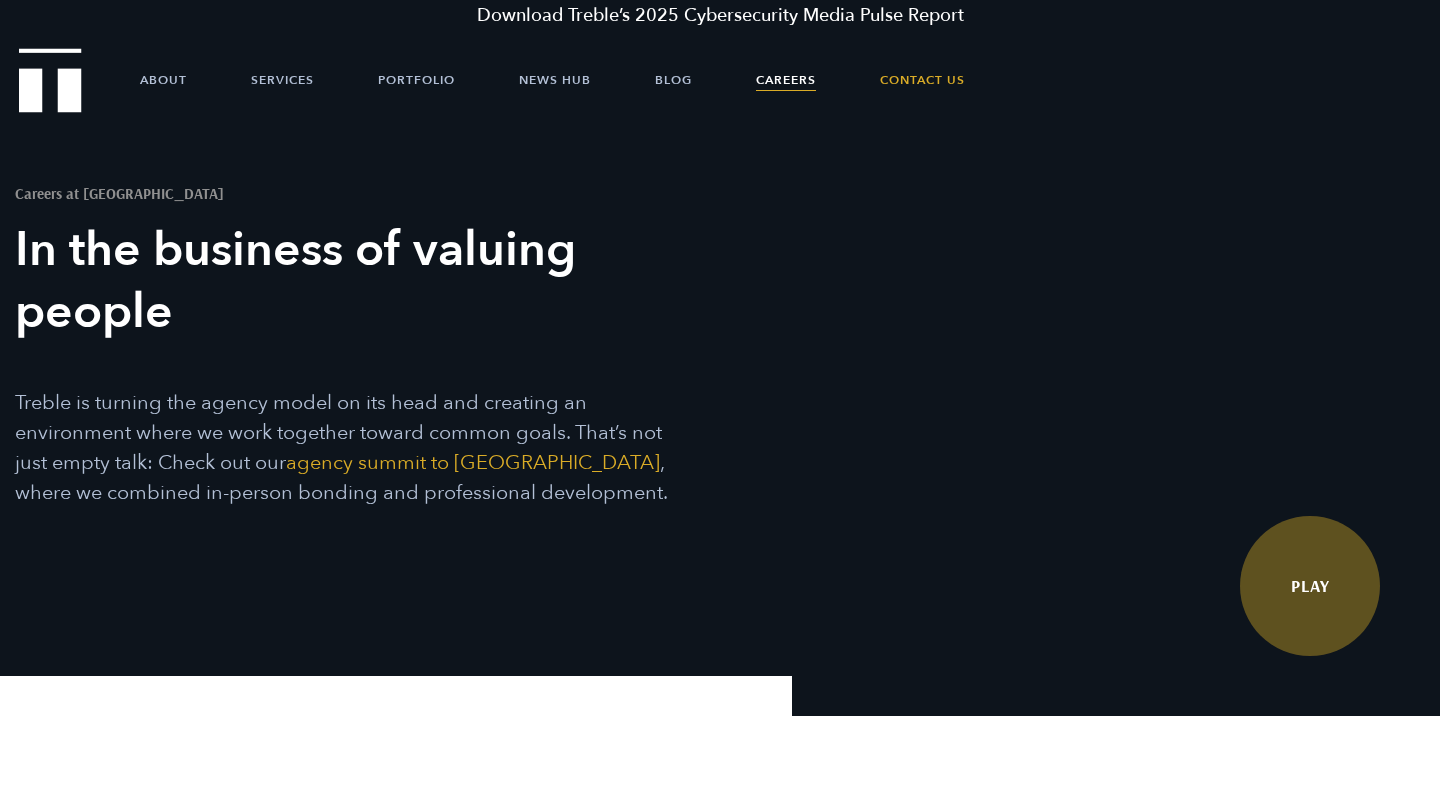 scroll, scrollTop: 0, scrollLeft: 0, axis: both 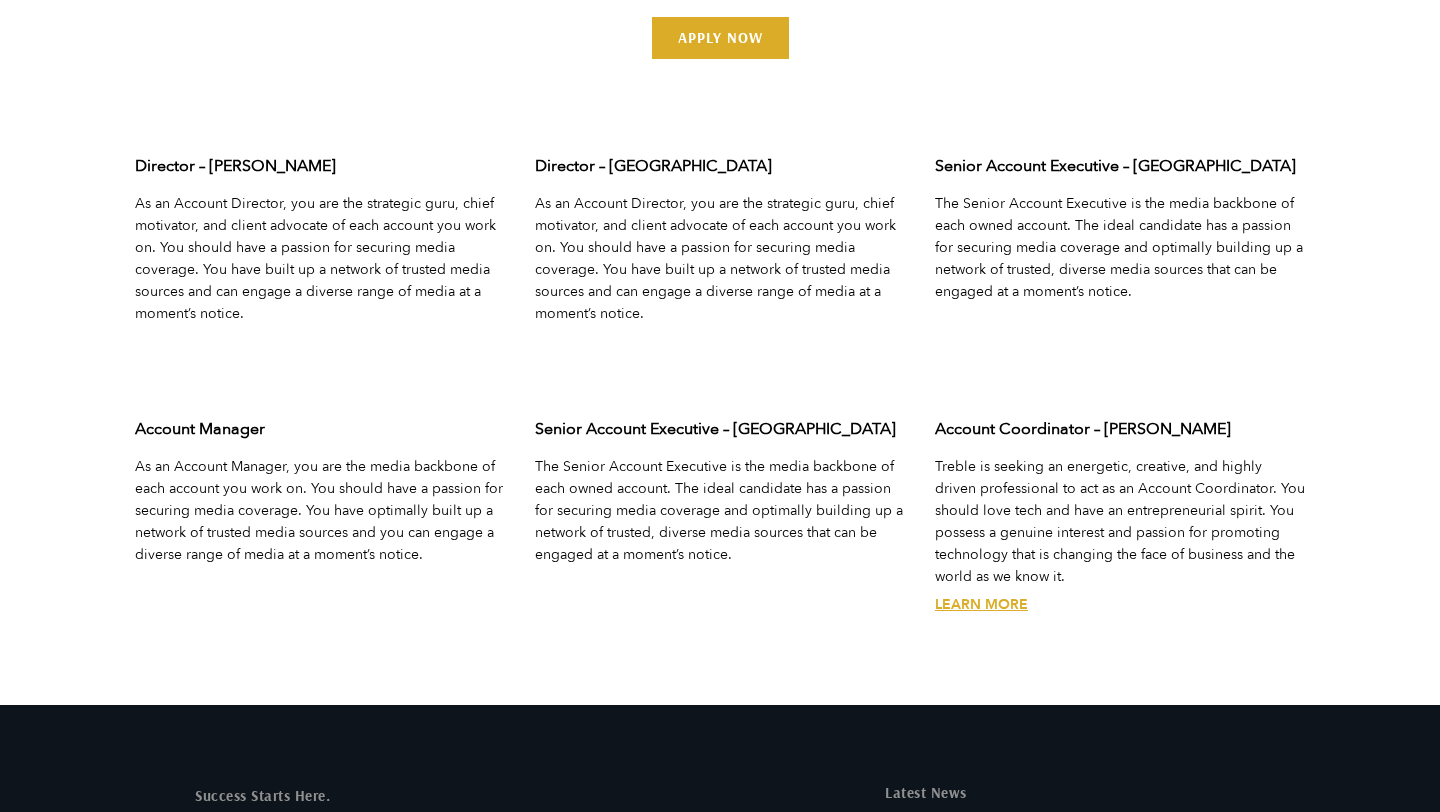click on "Learn More" at bounding box center (981, 604) 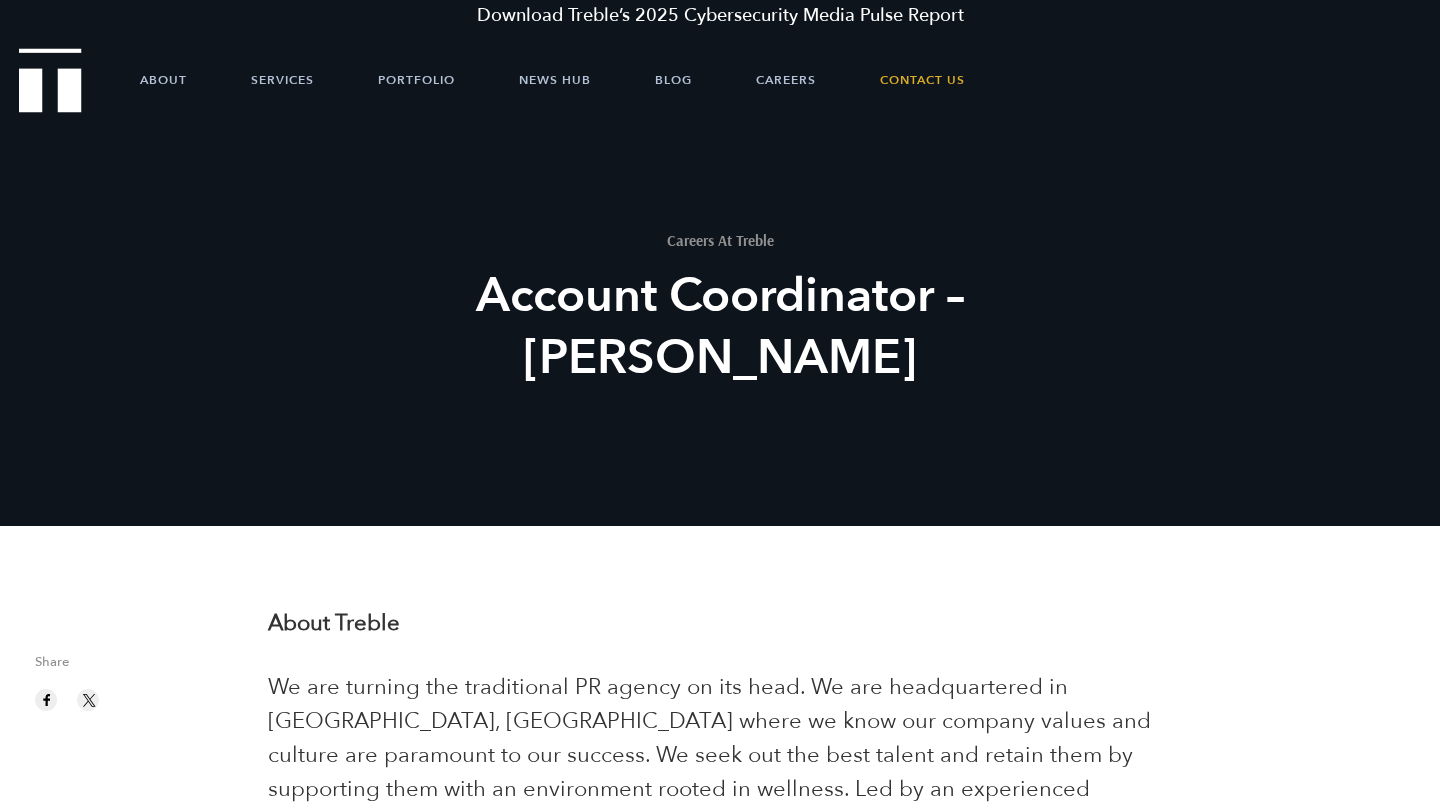 scroll, scrollTop: 0, scrollLeft: 0, axis: both 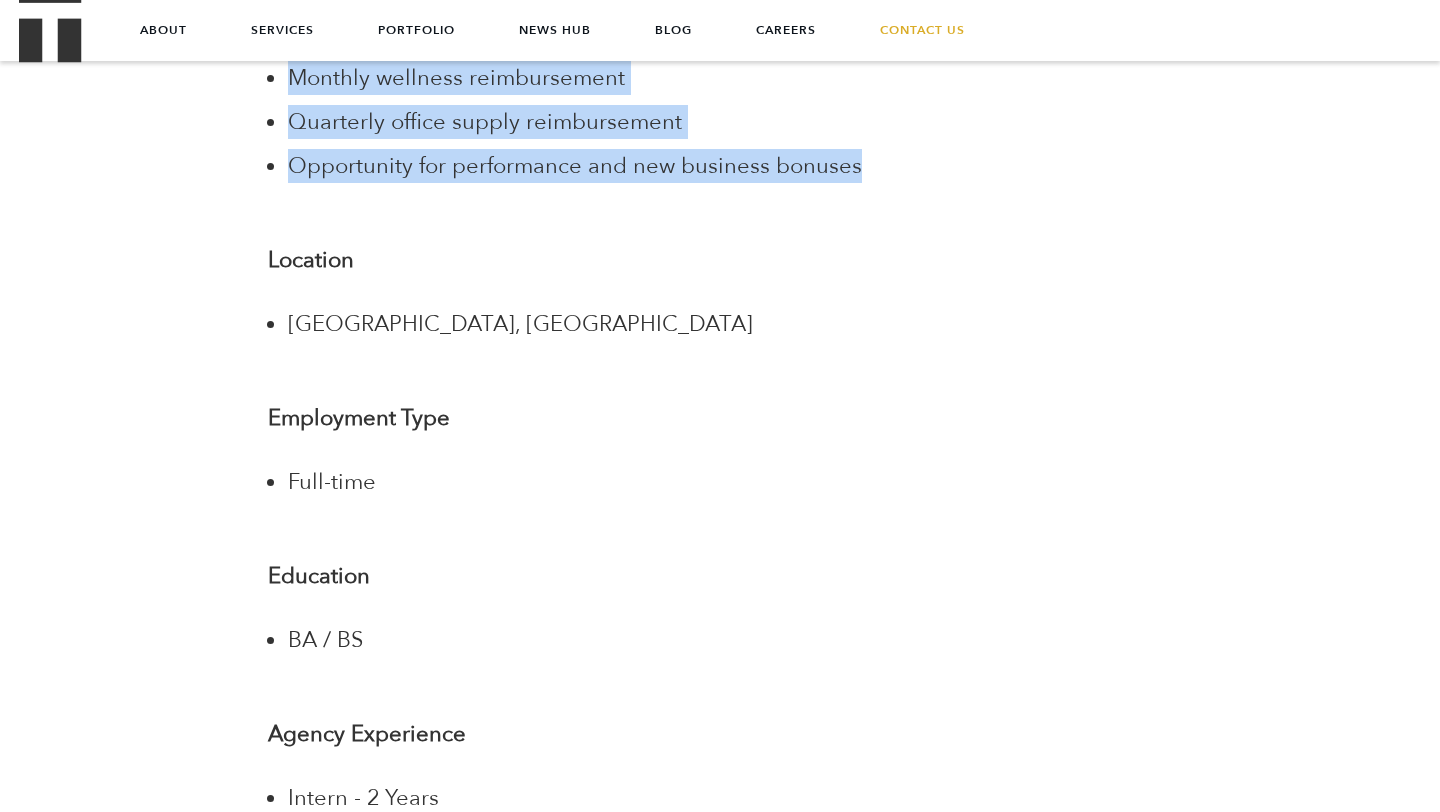 drag, startPoint x: 269, startPoint y: 451, endPoint x: 859, endPoint y: 142, distance: 666.0188 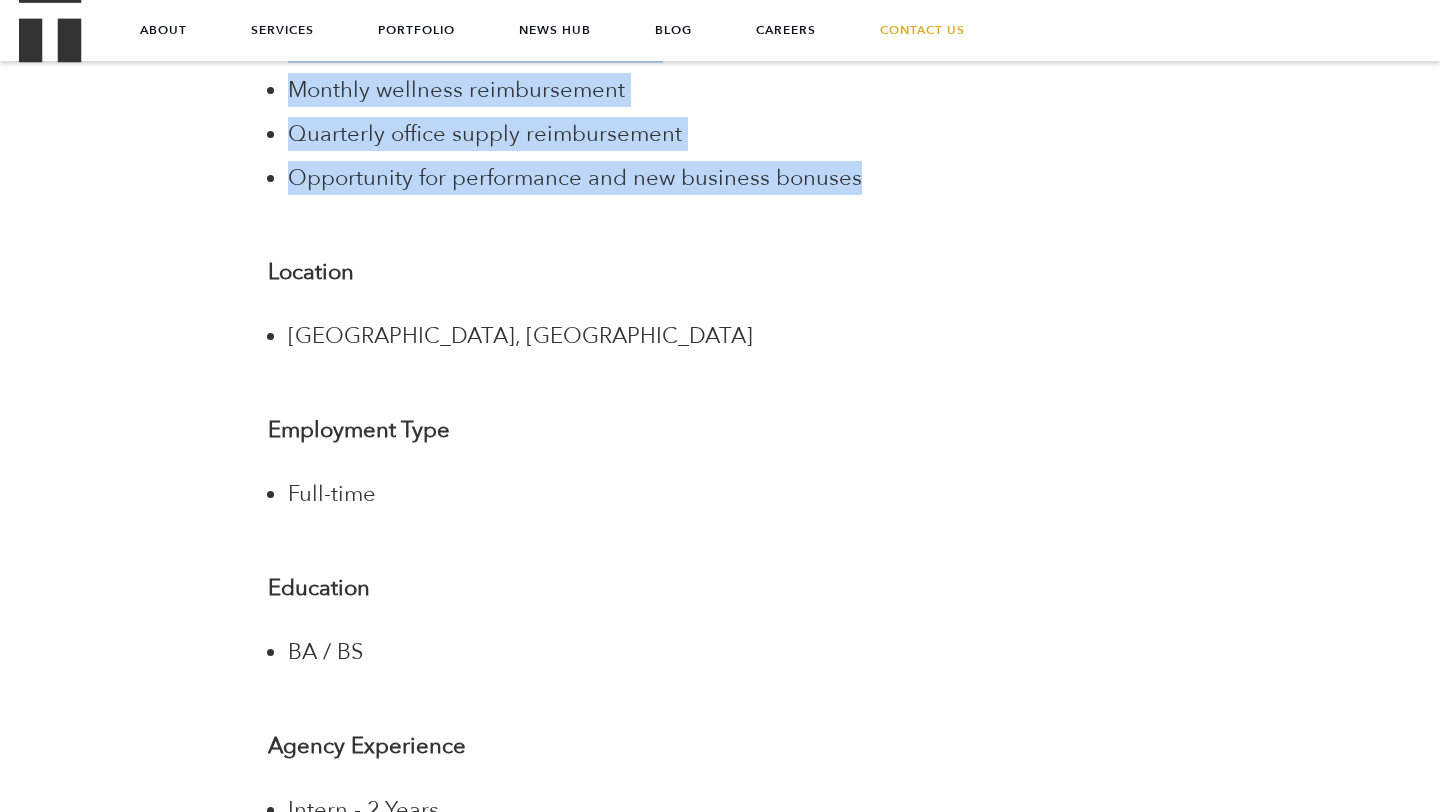 scroll, scrollTop: 3516, scrollLeft: 0, axis: vertical 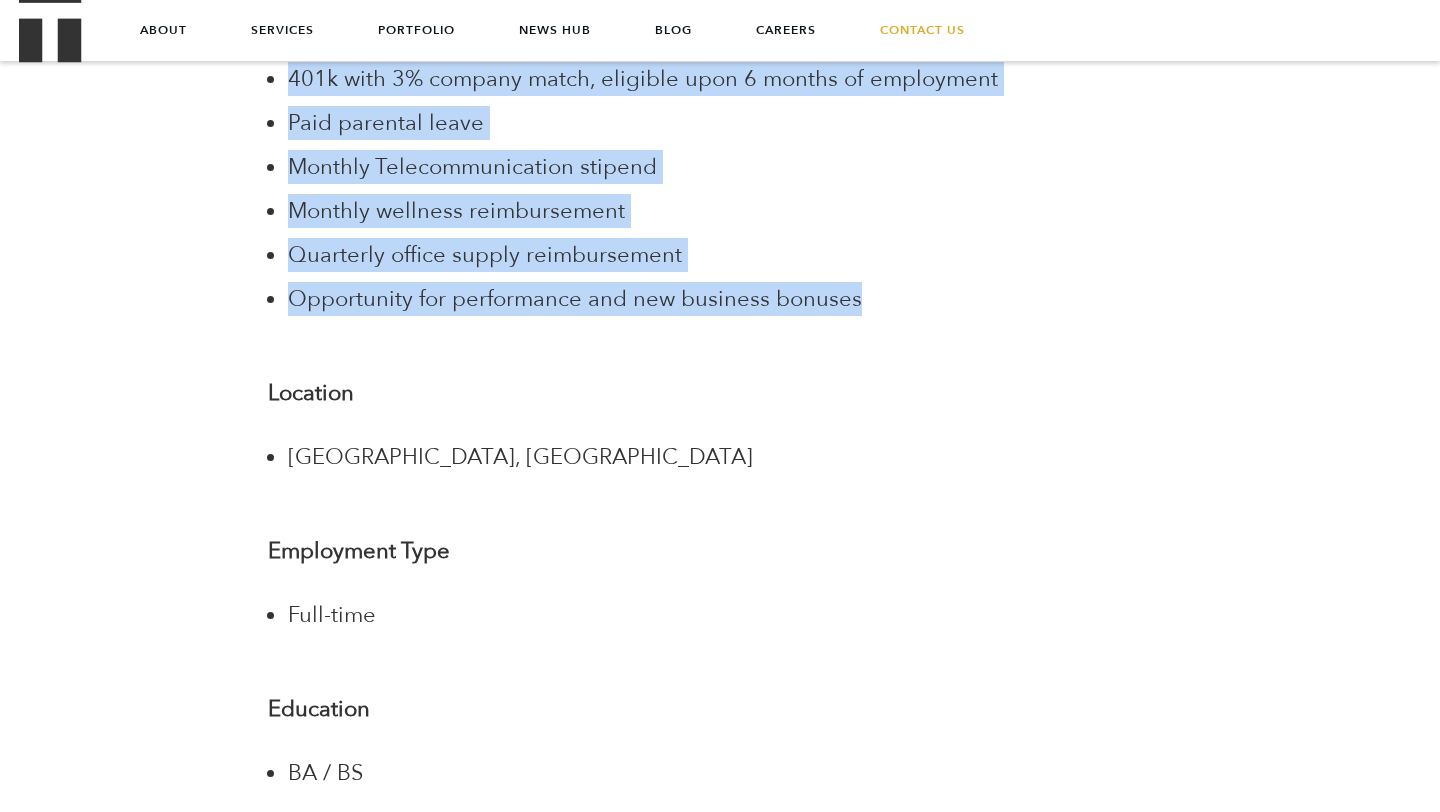 copy on "Treble is seeking an energetic, creative, and highly driven professional to act as an Account Coordinator. You should love tech and have an entrepreneurial spirit. You possess a genuine interest and passion for promoting technology that is changing the face of business and the world as we know it. As the Account Coordinator, you are the foundation of your accounts. You are hyper-organized and are able to manage up to ensure the account is a finely tuned machine. You are proactive and able to work independently as well as enjoy collaborating within multiple teams. The best ideas thrive under our roof, and you thrive in a creative environment. Communication expertise, outstanding time management skills, and a passion for public relations, social media and technology are essential to succeed in this position. Recent college graduates with public relations, marketing, and communications degrees and relevant internship experience are preferred.
How you’ll be contributing to the team:
Facilitating Account lo..." 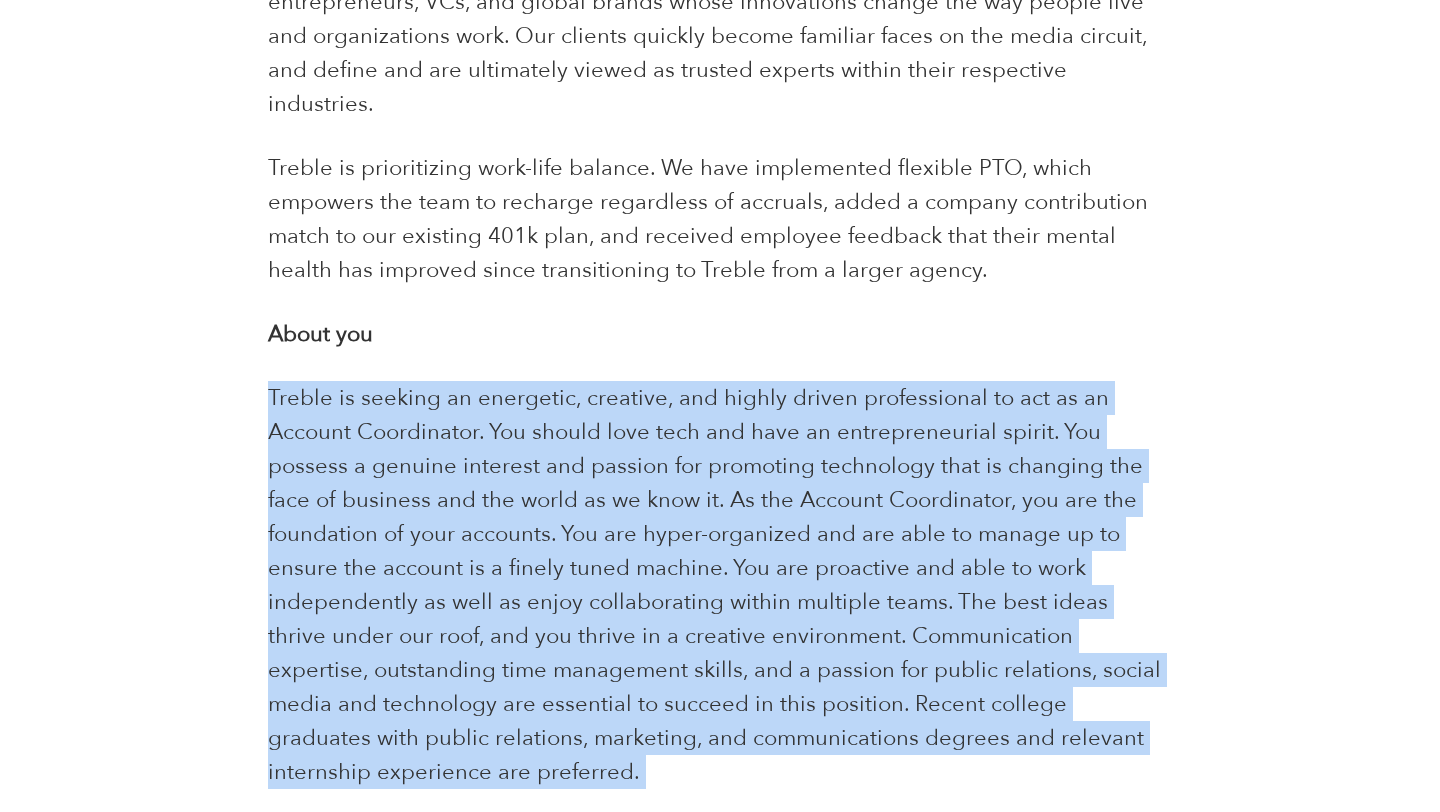 scroll, scrollTop: 1126, scrollLeft: 0, axis: vertical 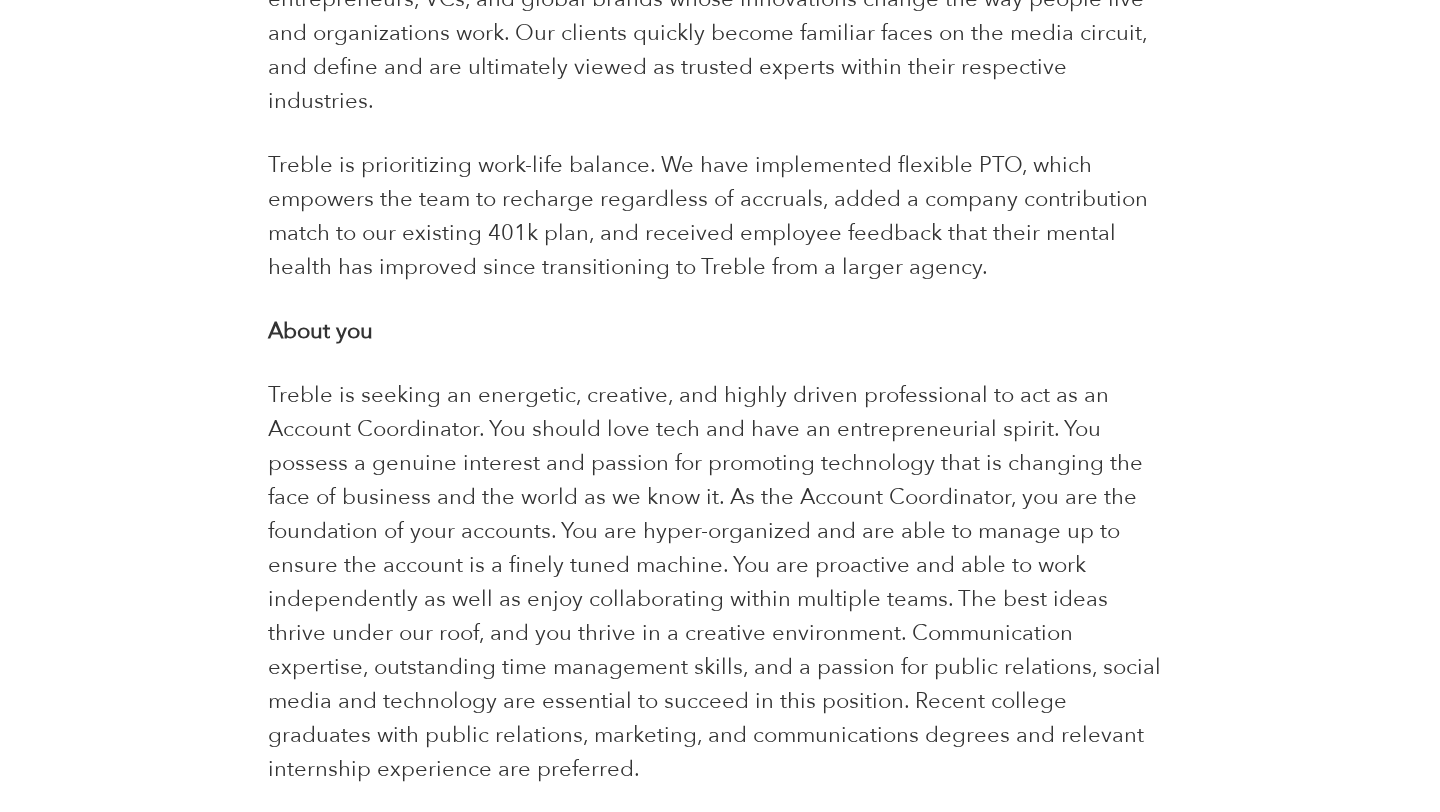 click on "Share" at bounding box center [136, 1488] 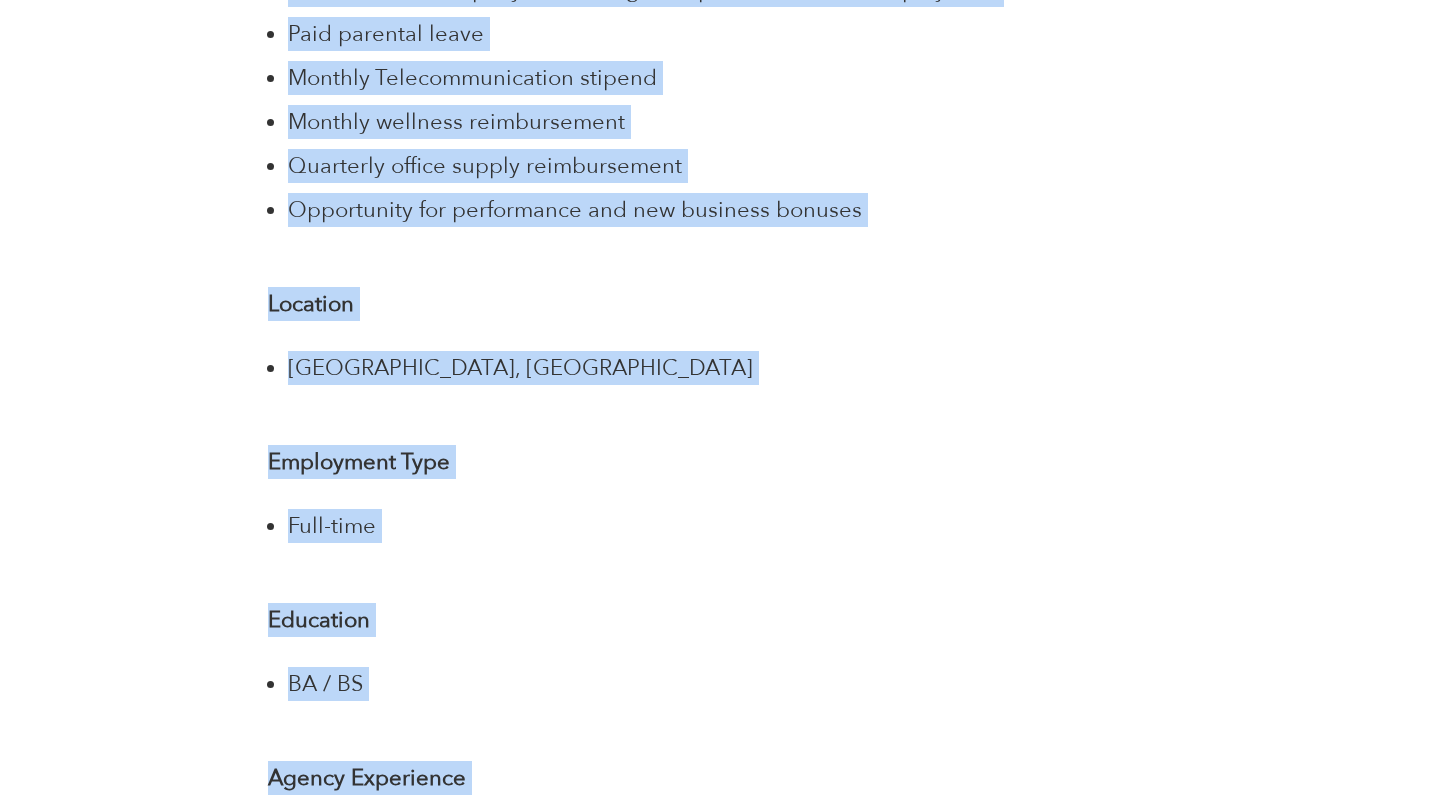 scroll, scrollTop: 3646, scrollLeft: 0, axis: vertical 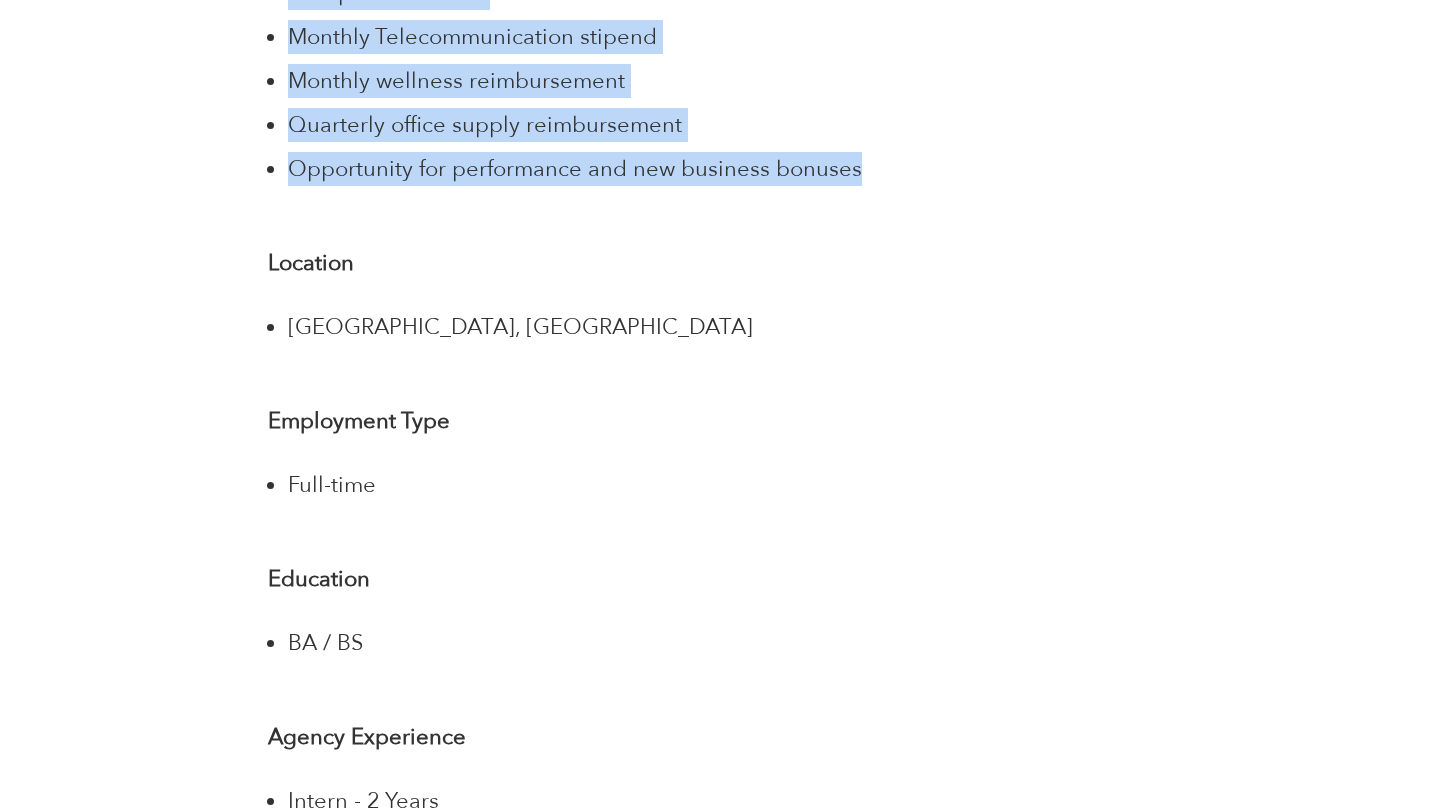 drag, startPoint x: 261, startPoint y: 354, endPoint x: 874, endPoint y: 129, distance: 652.9885 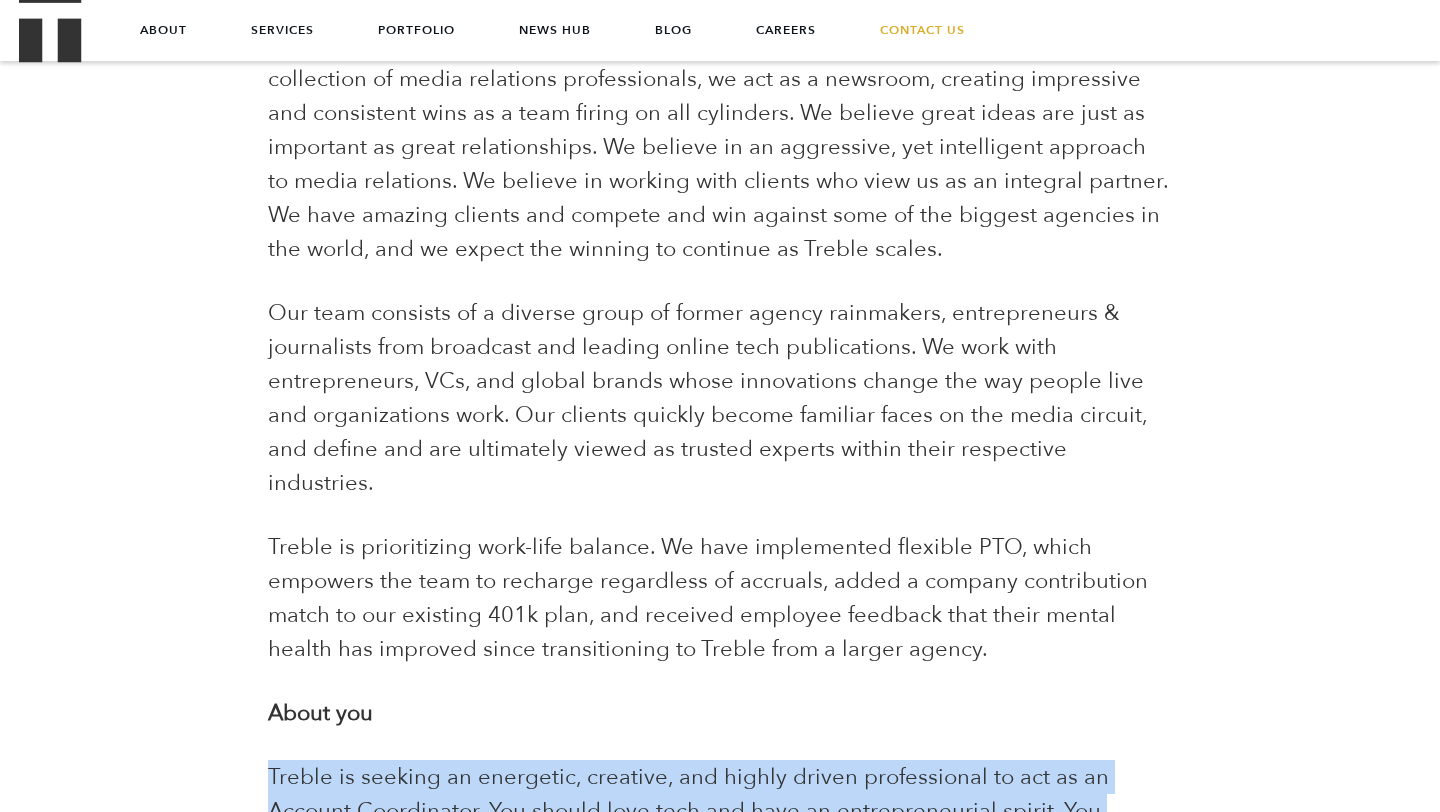 scroll, scrollTop: 740, scrollLeft: 0, axis: vertical 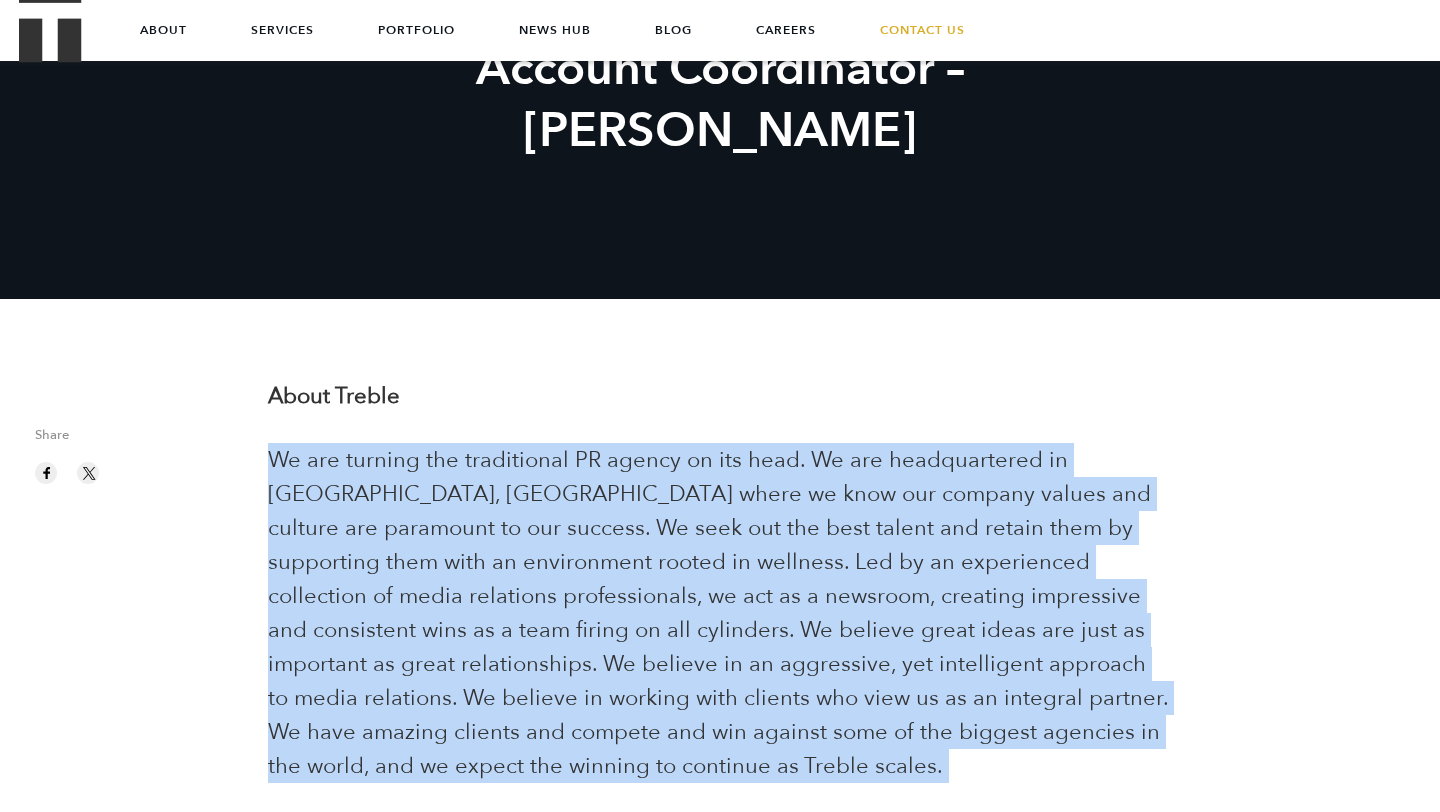 drag, startPoint x: 907, startPoint y: 622, endPoint x: 262, endPoint y: 461, distance: 664.7902 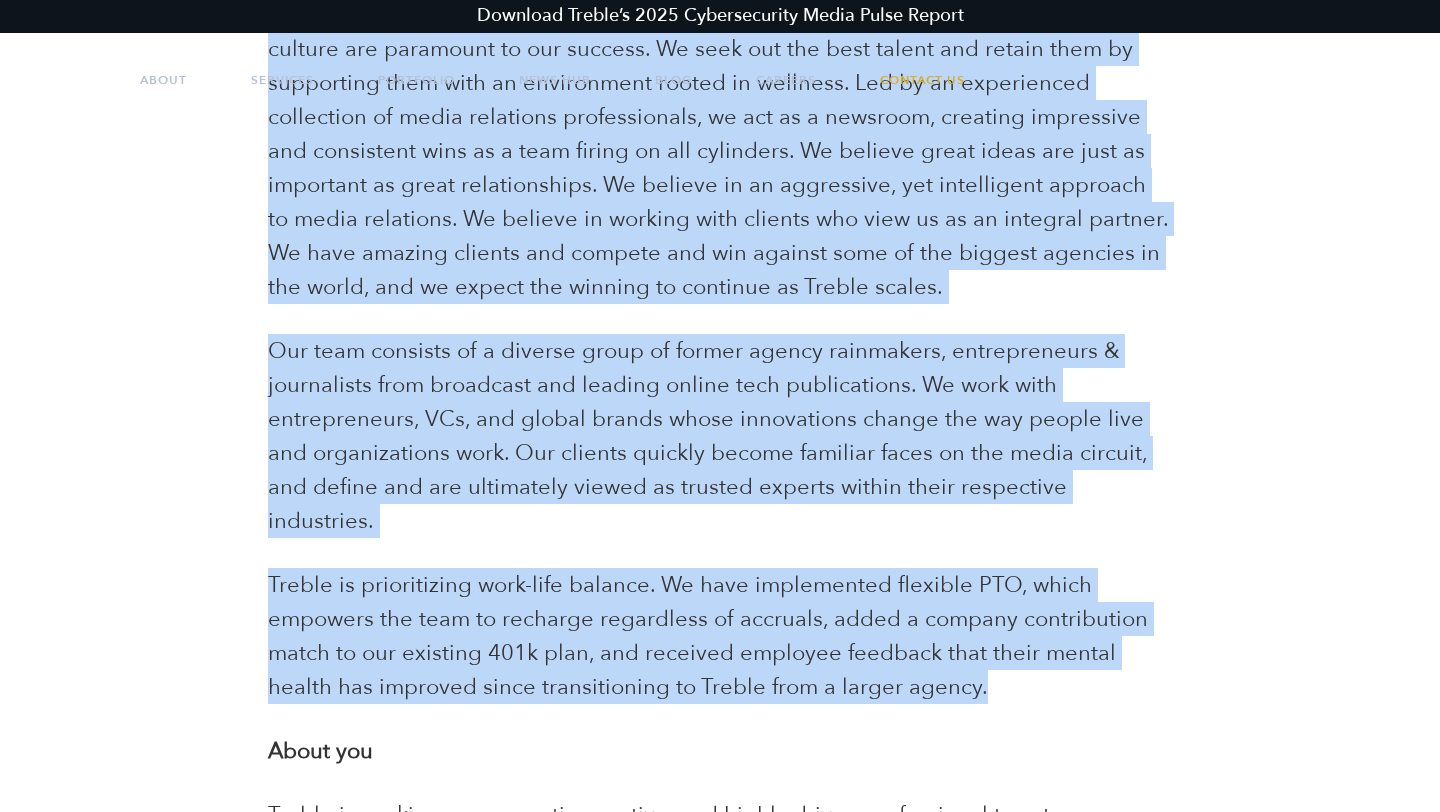 scroll, scrollTop: 0, scrollLeft: 0, axis: both 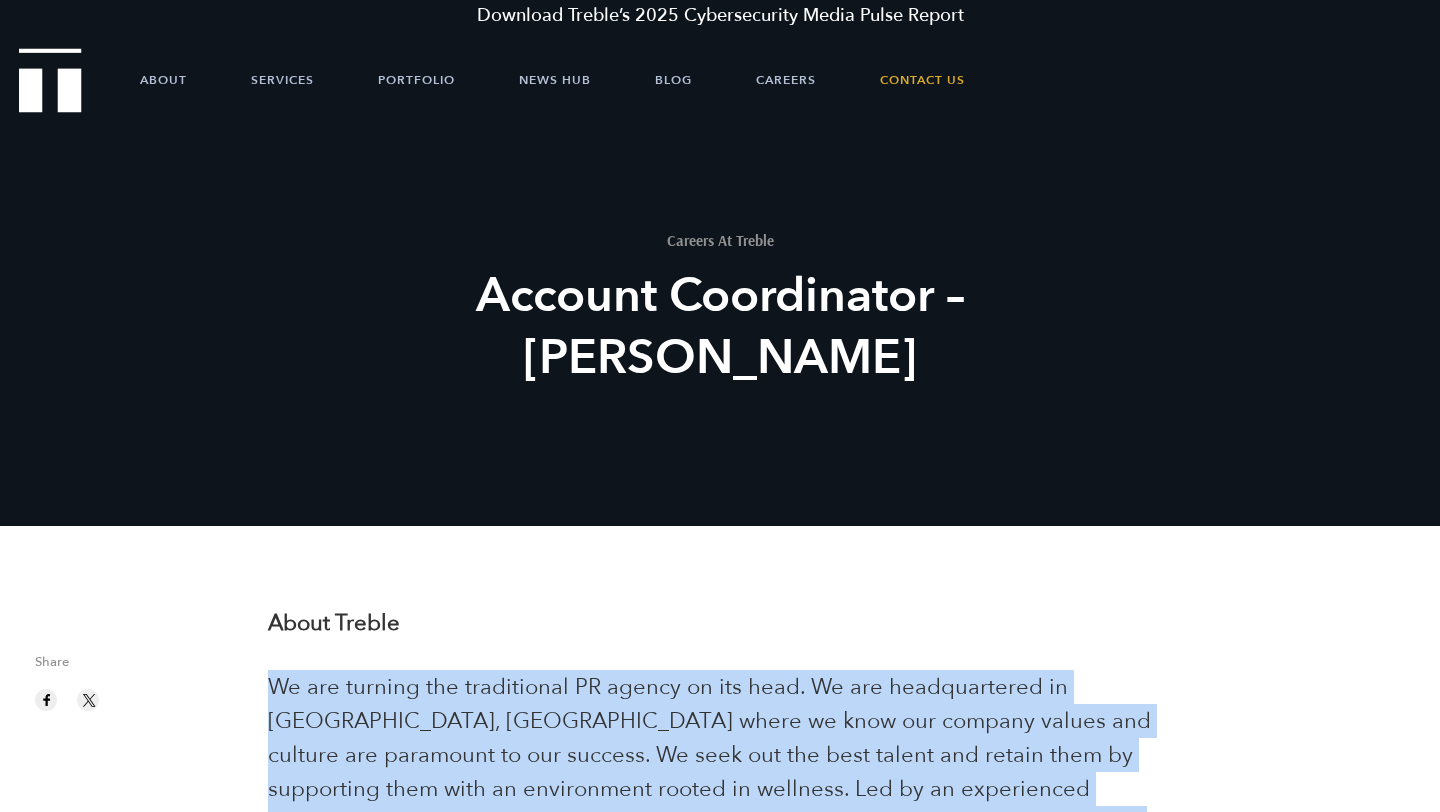 click at bounding box center (50, 80) 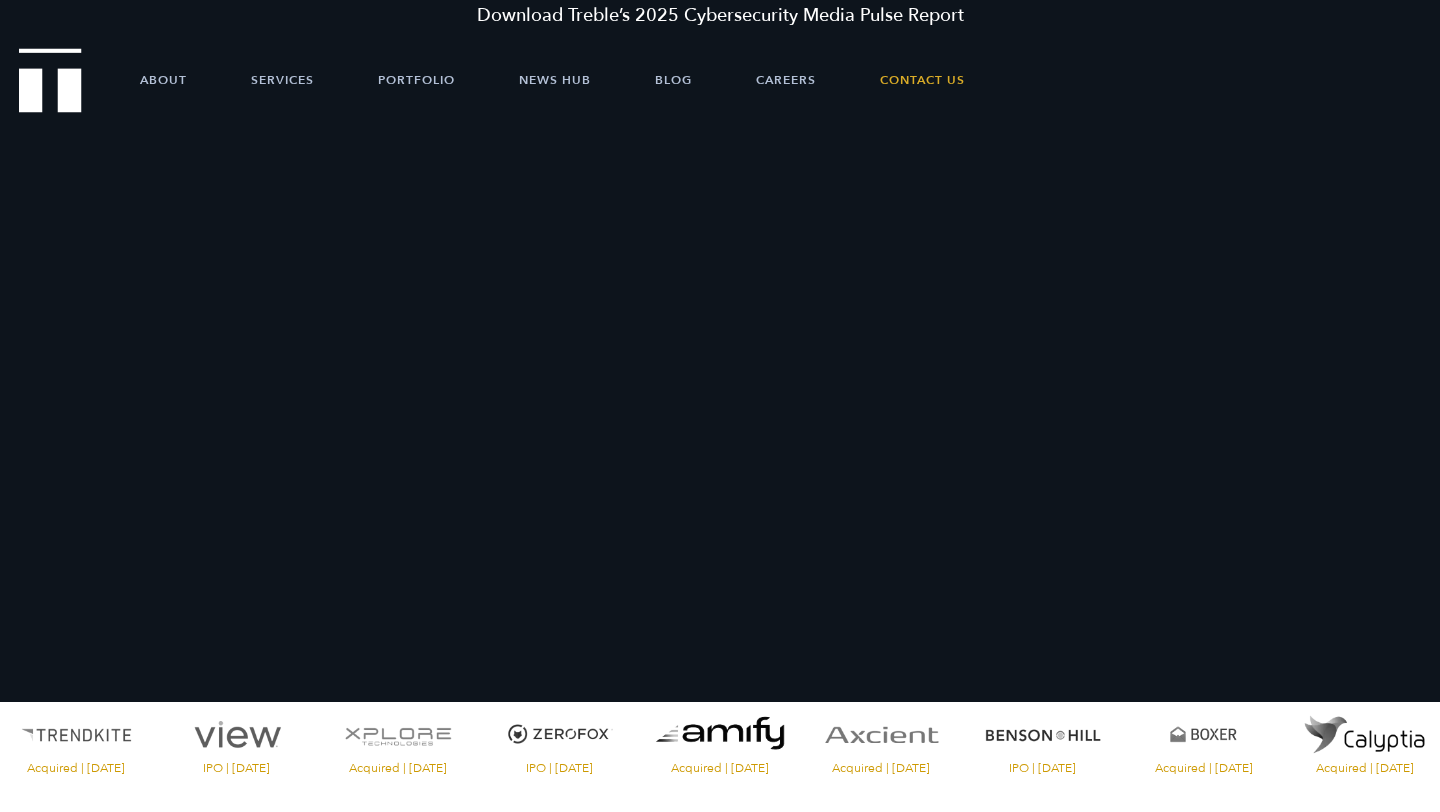 scroll, scrollTop: 0, scrollLeft: 0, axis: both 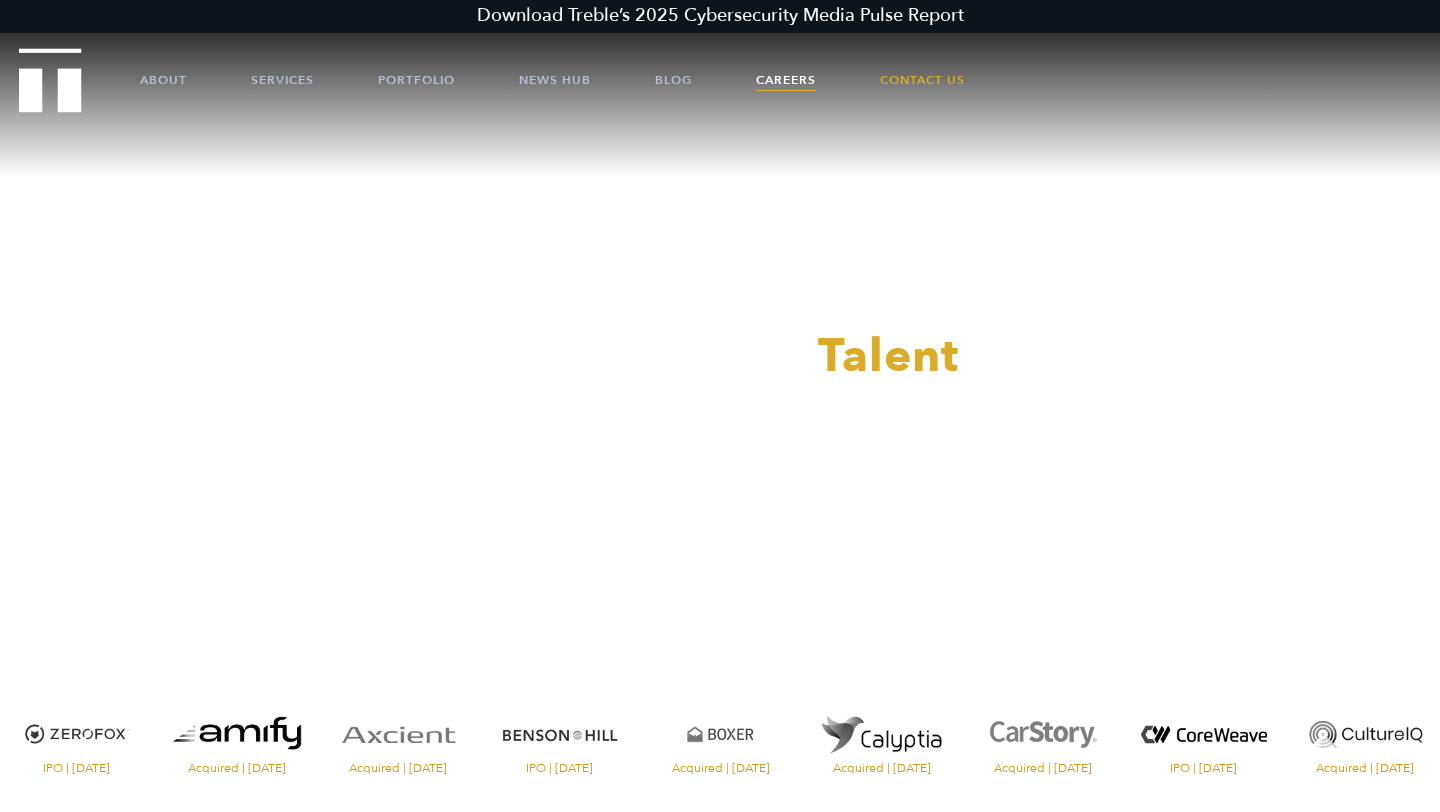click on "Careers" at bounding box center [786, 80] 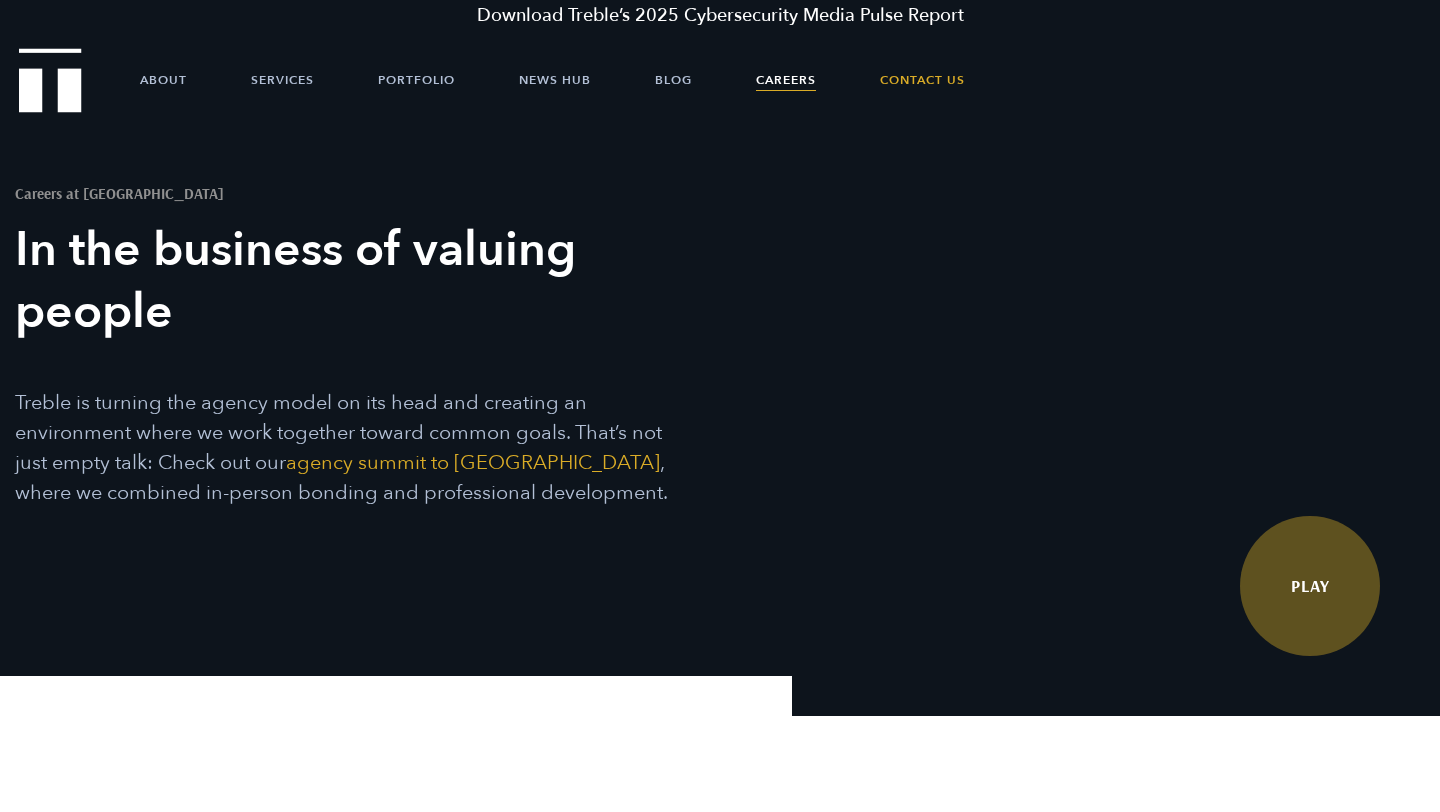 scroll, scrollTop: 0, scrollLeft: 0, axis: both 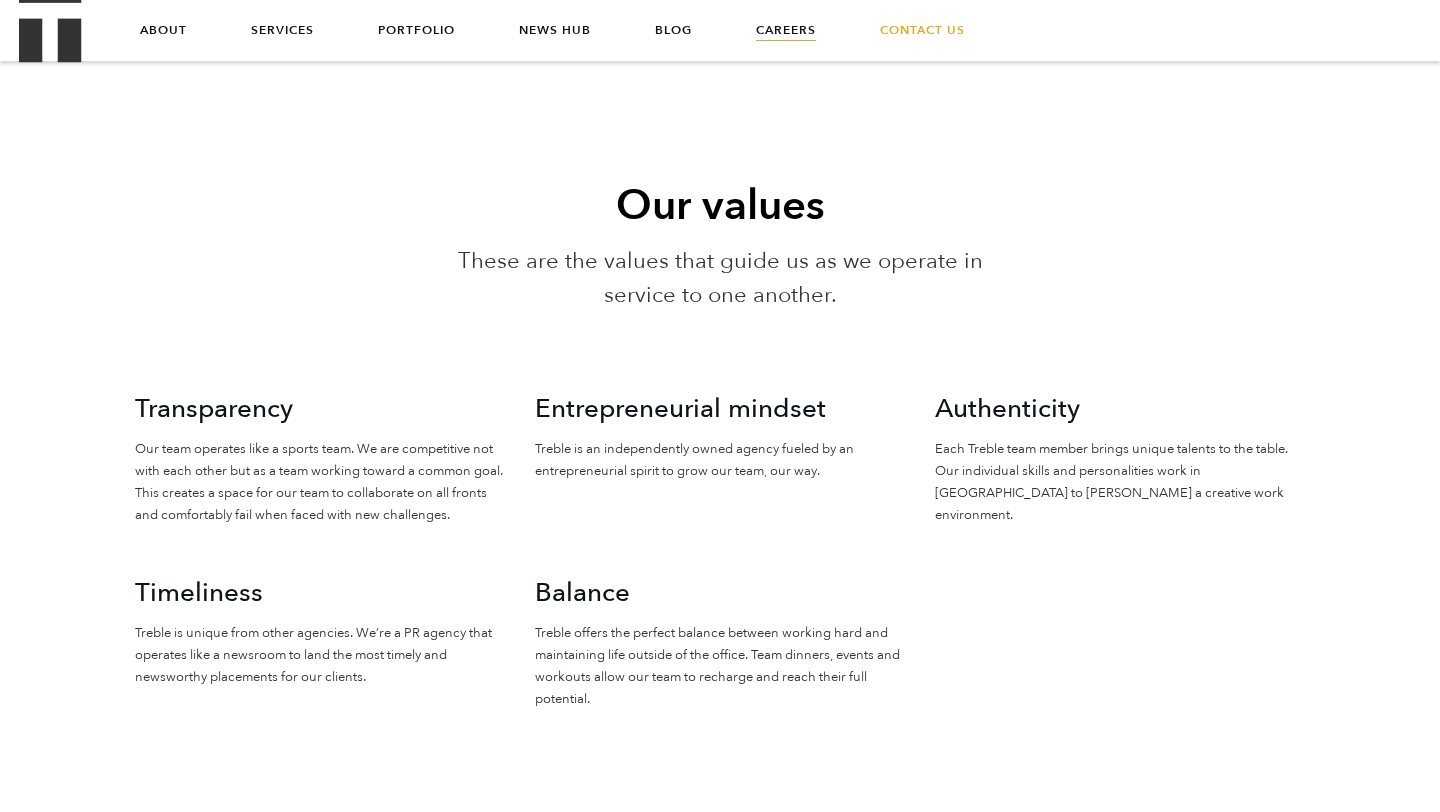 click on "Careers" at bounding box center [786, 30] 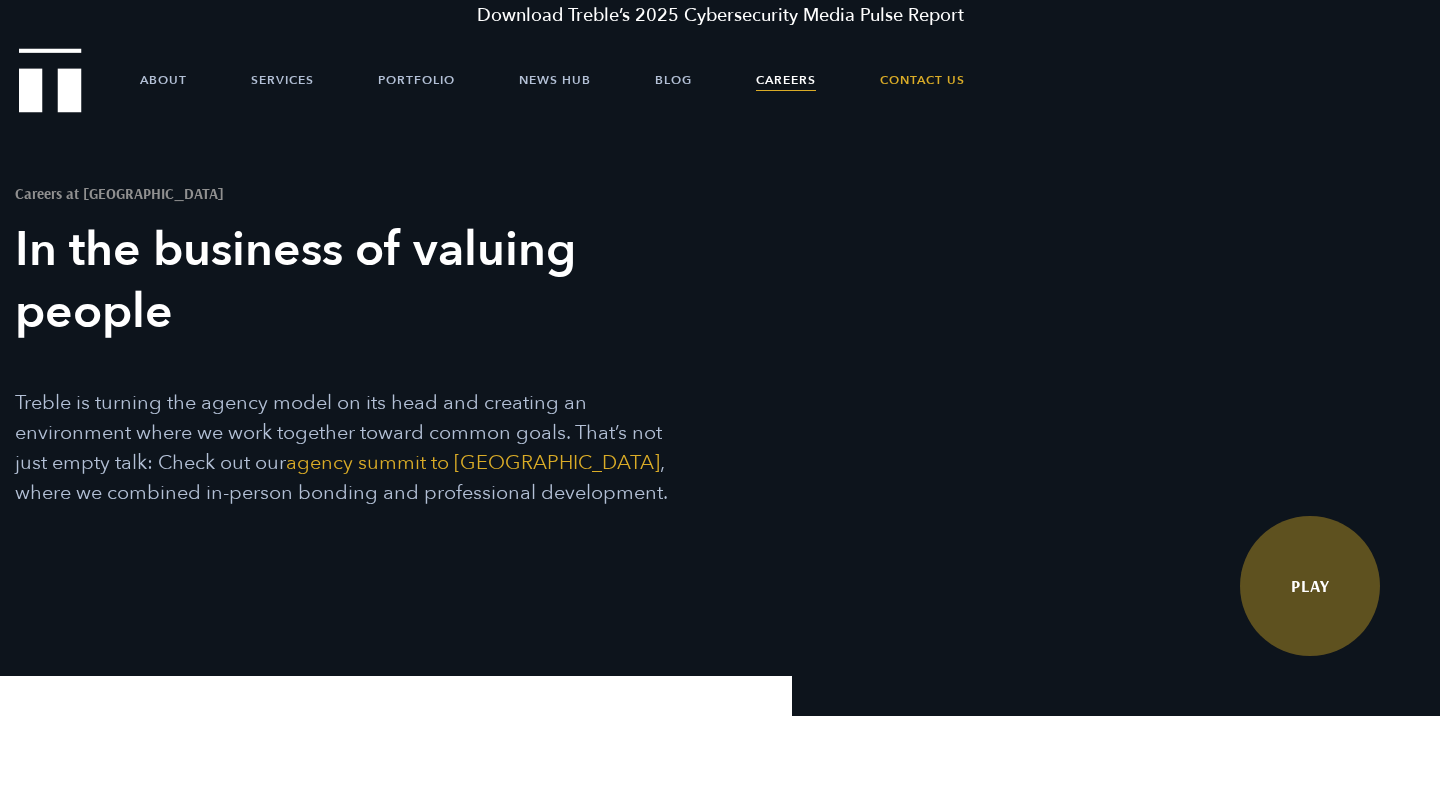 scroll, scrollTop: 0, scrollLeft: 0, axis: both 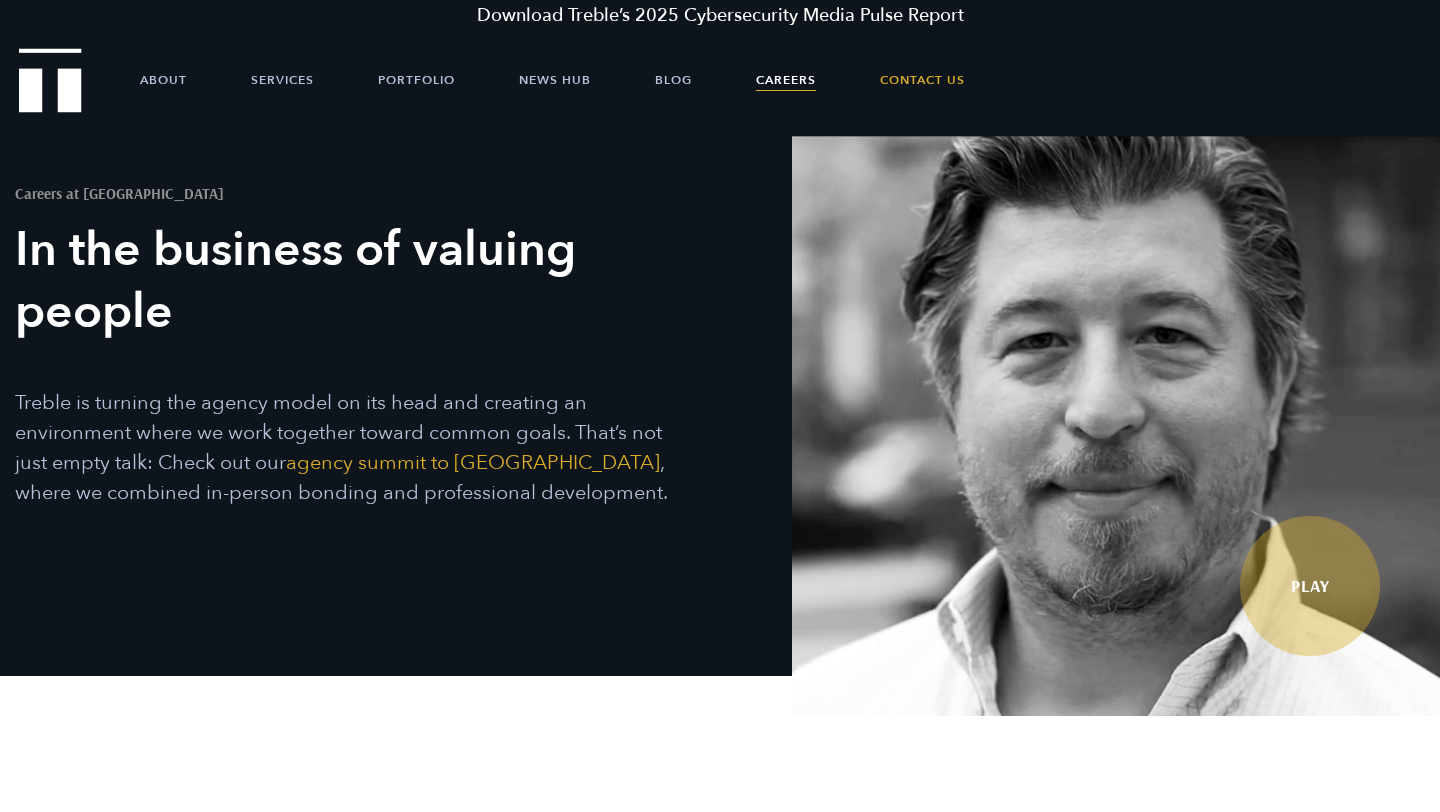 click on "Careers" at bounding box center [786, 80] 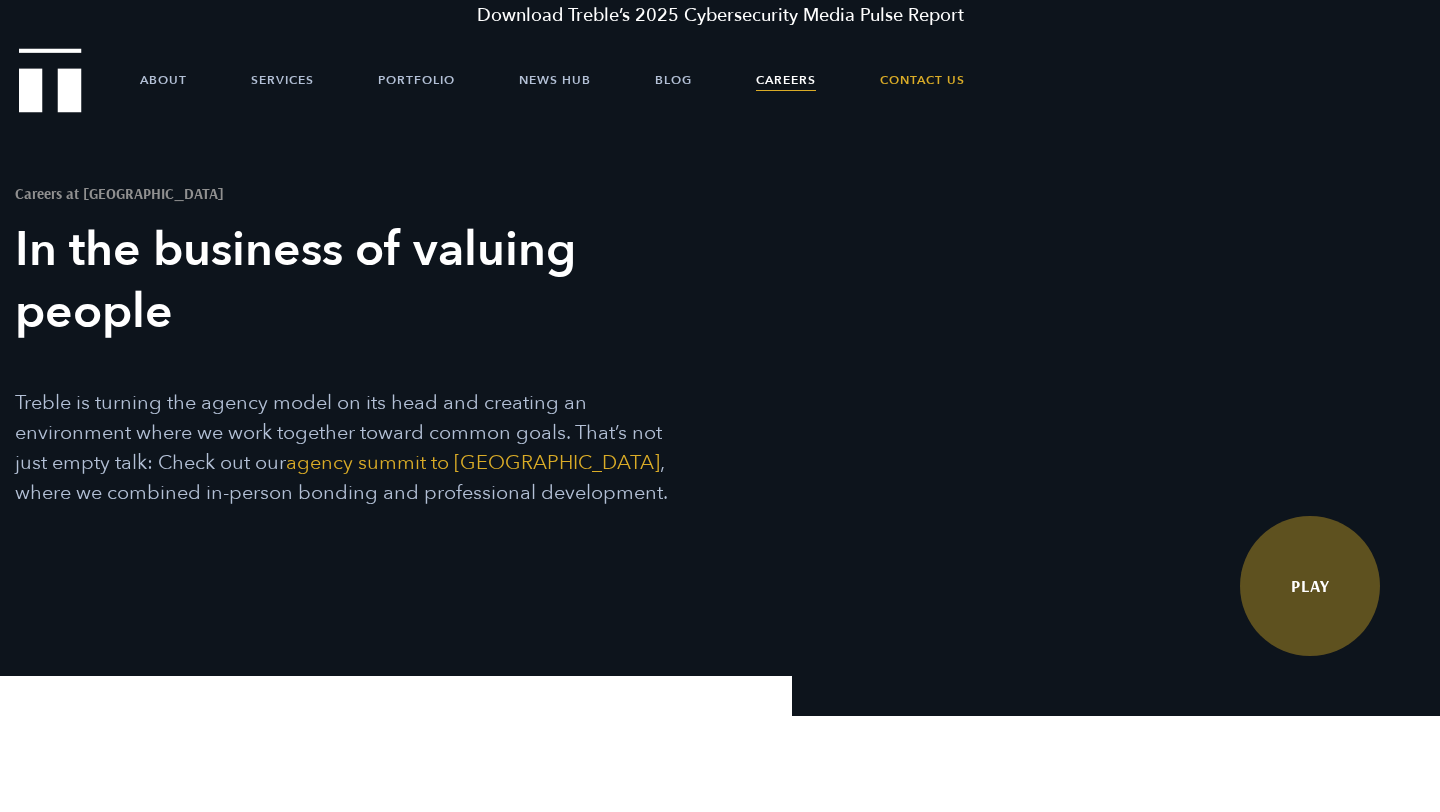 scroll, scrollTop: 0, scrollLeft: 0, axis: both 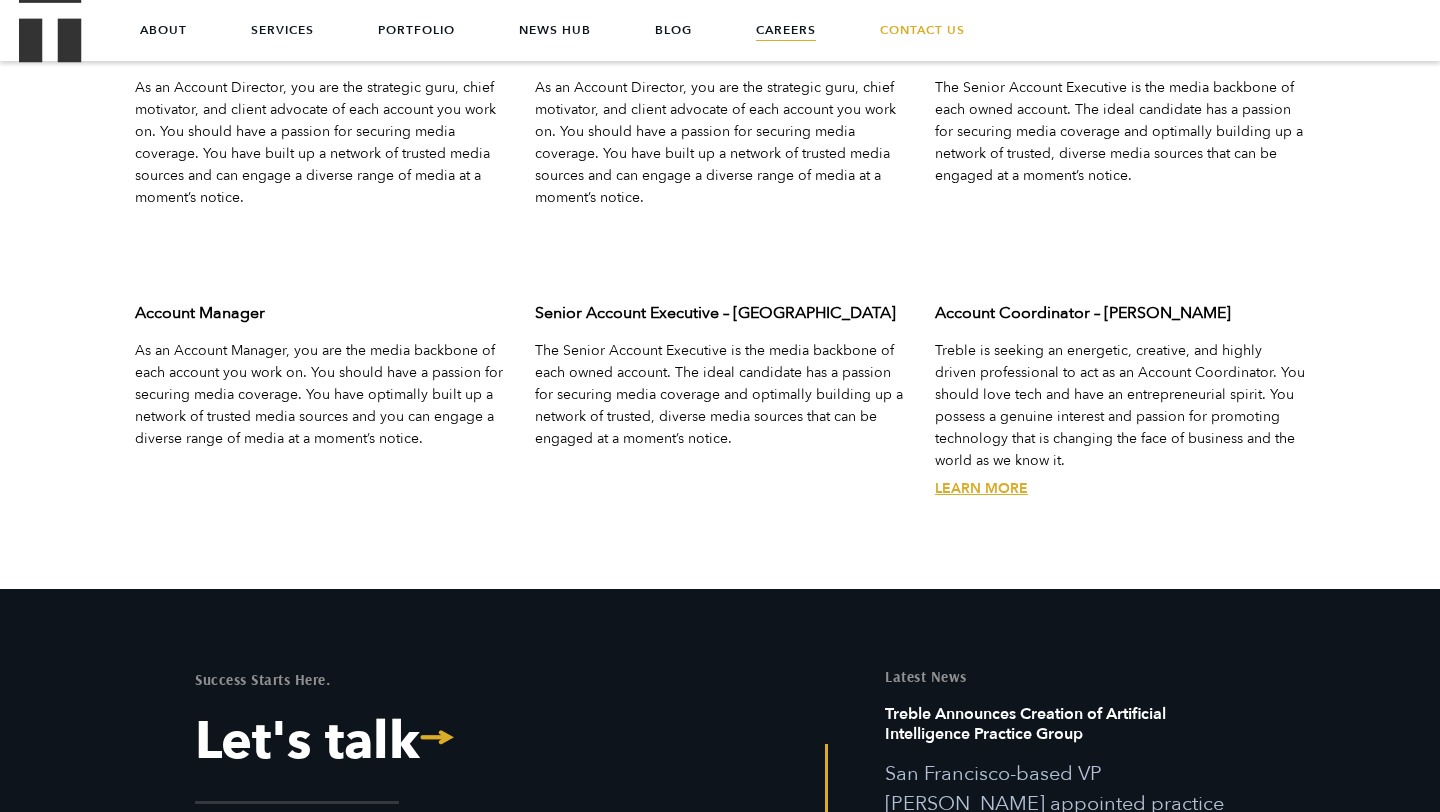 click on "Learn More" at bounding box center [981, 488] 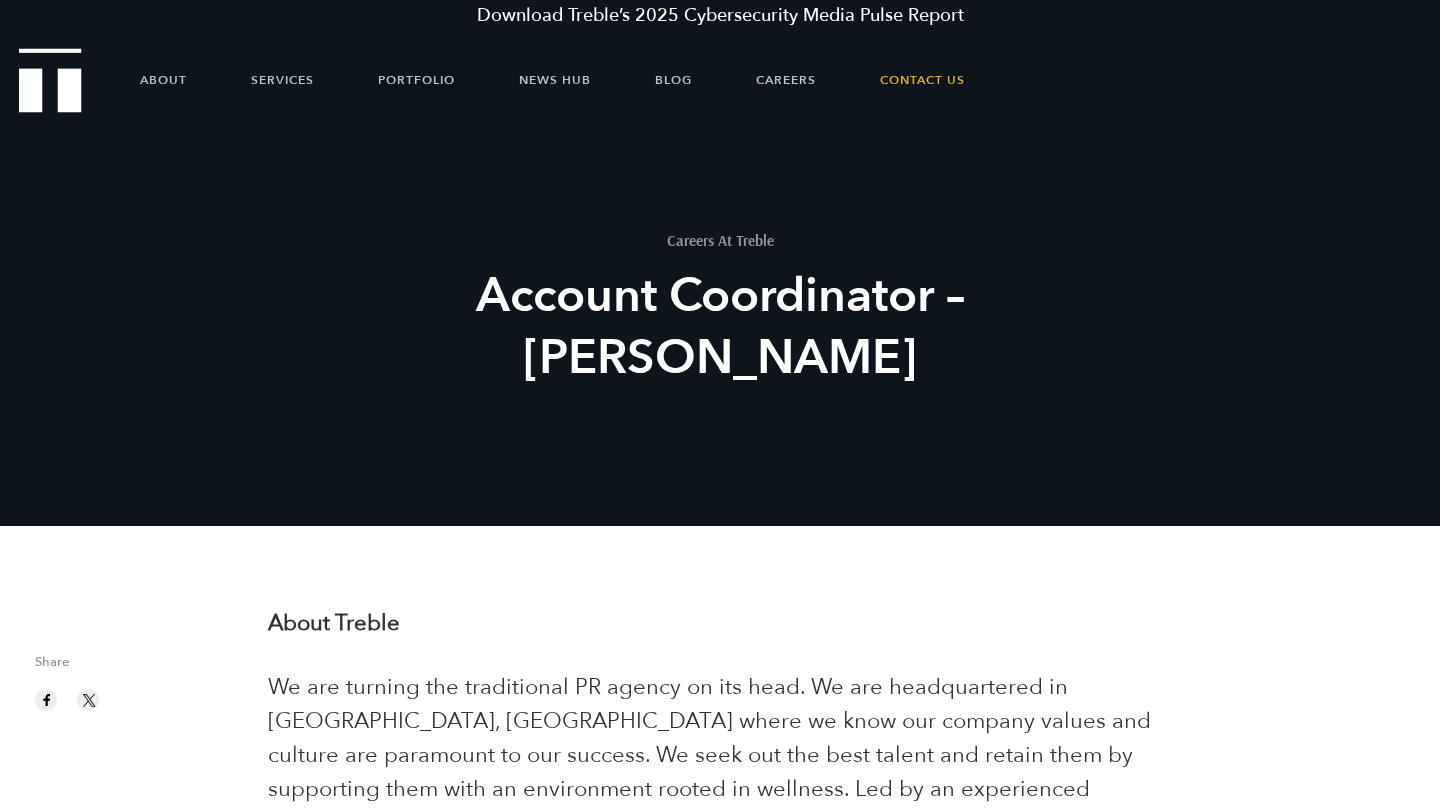 scroll, scrollTop: 0, scrollLeft: 0, axis: both 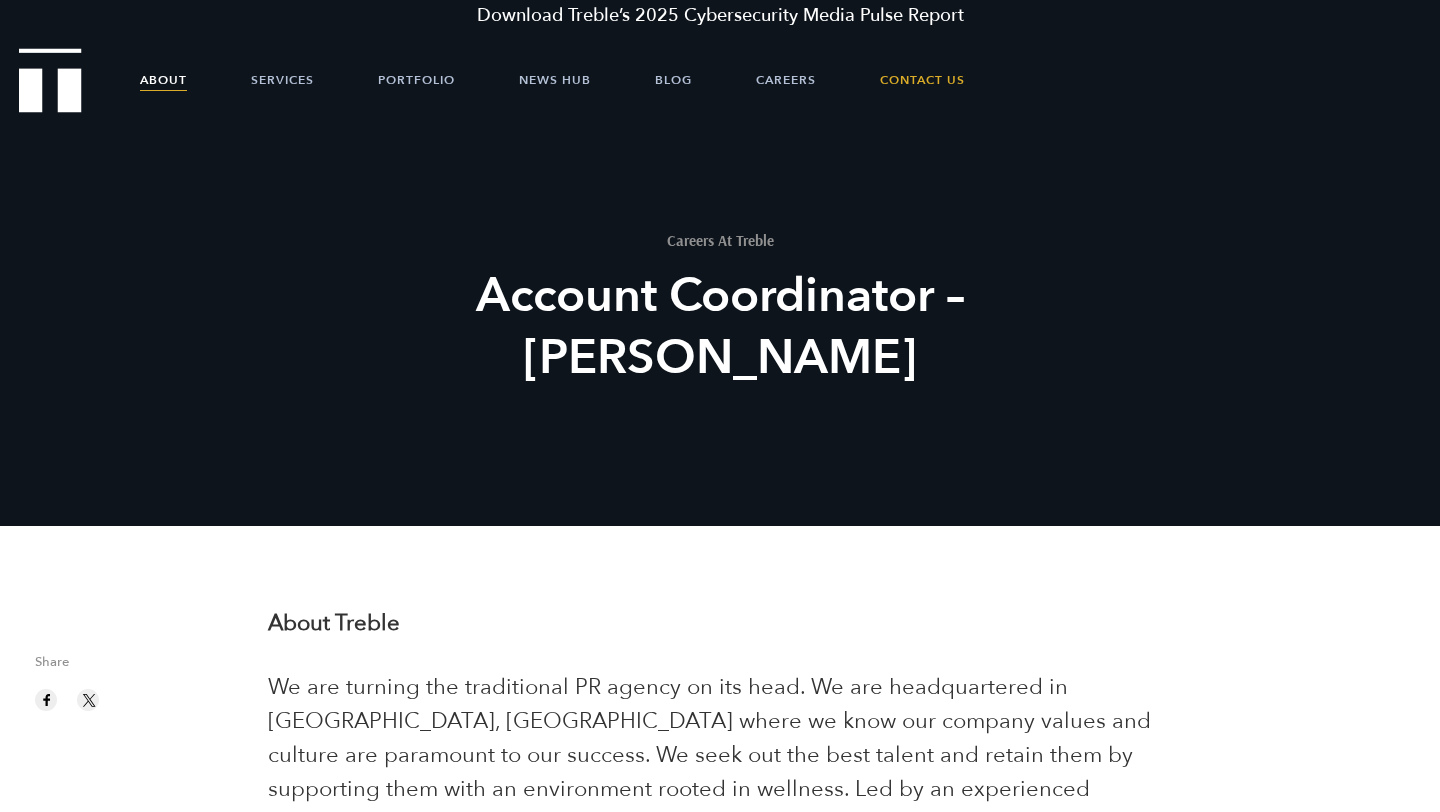 click on "About" at bounding box center (163, 80) 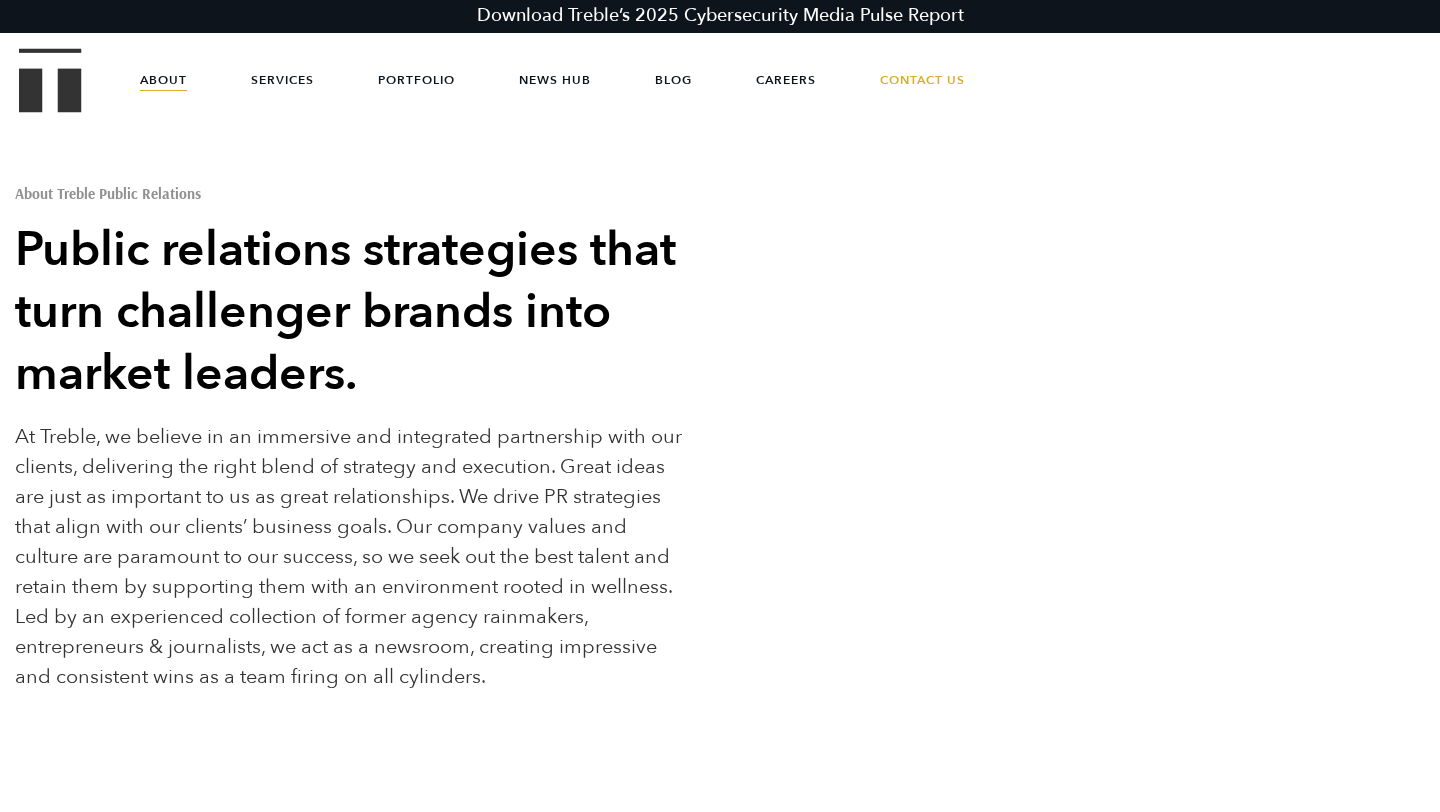 scroll, scrollTop: 0, scrollLeft: 0, axis: both 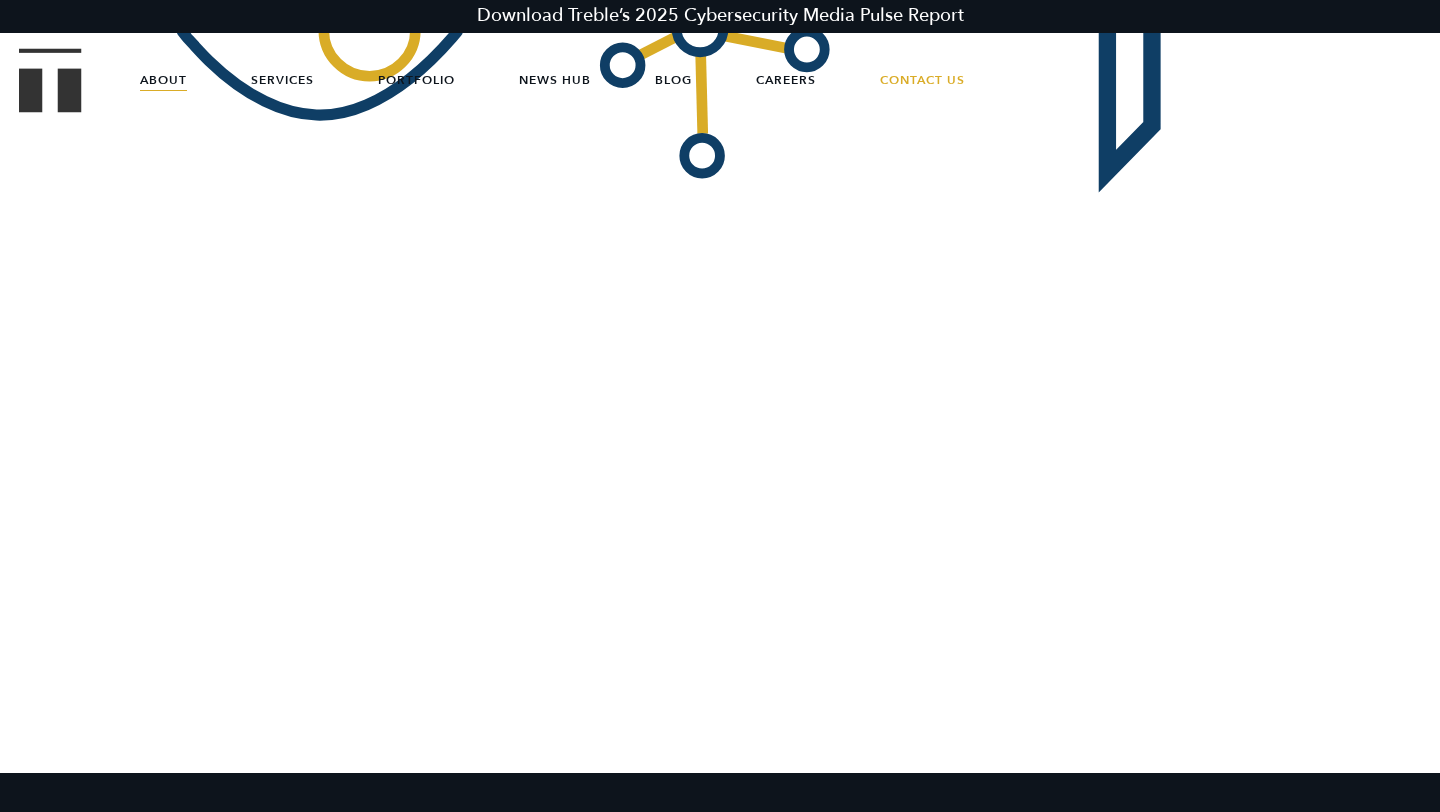 drag, startPoint x: 488, startPoint y: 665, endPoint x: 525, endPoint y: 684, distance: 41.59327 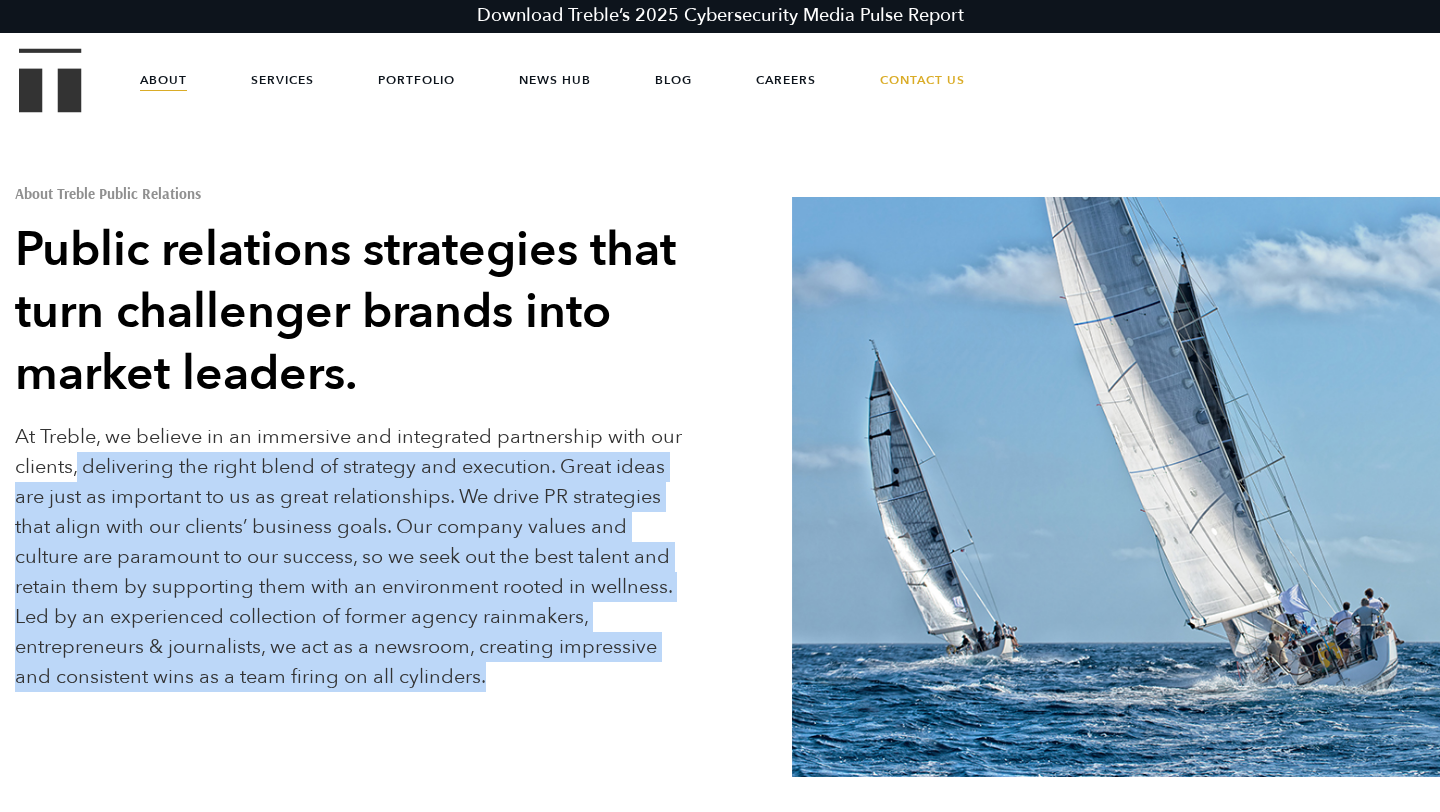 click on "At Treble, we believe in an immersive and integrated partnership with our clients, delivering the right blend of strategy and execution. Great ideas are just as important to us as great relationships. We drive PR strategies that align with our clients’ business goals. Our company values and culture are paramount to our success, so we seek out the best talent and retain them by supporting them with an environment rooted in wellness. Led by an experienced collection of former agency rainmakers, entrepreneurs & journalists, we act as a newsroom, creating impressive and consistent wins as a team firing on all cylinders." at bounding box center [350, 557] 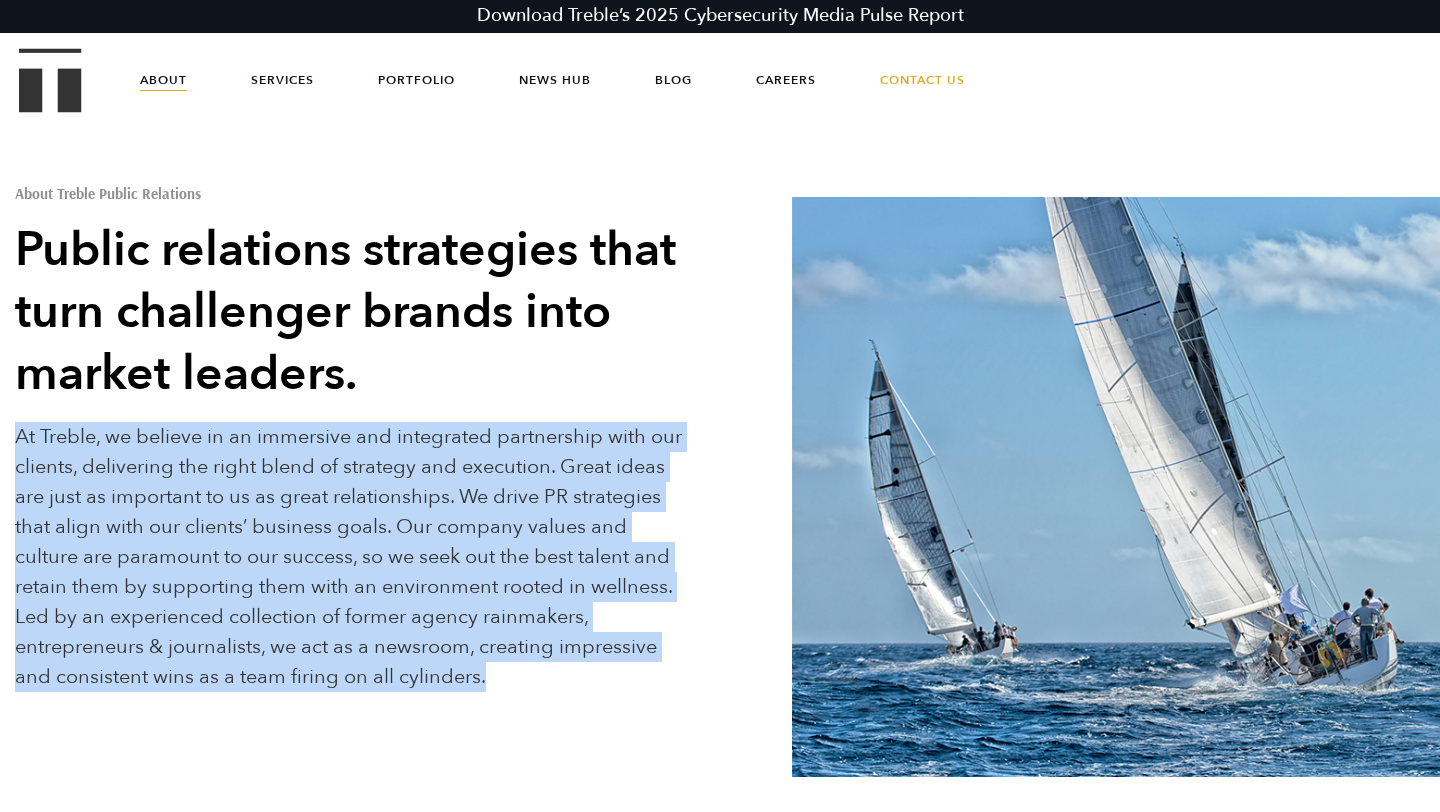 drag, startPoint x: 496, startPoint y: 686, endPoint x: 53, endPoint y: 410, distance: 521.9435 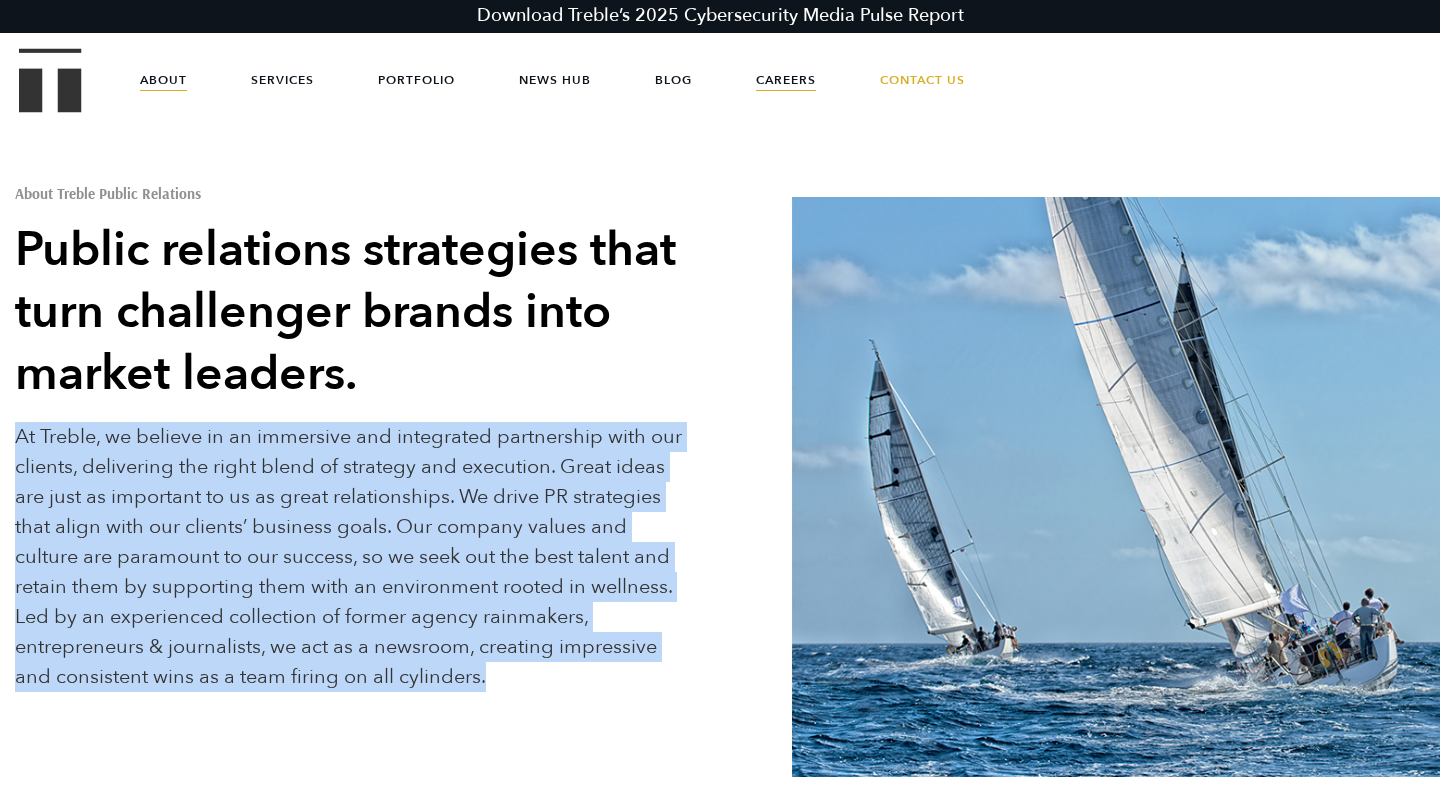 click on "Careers" at bounding box center [786, 80] 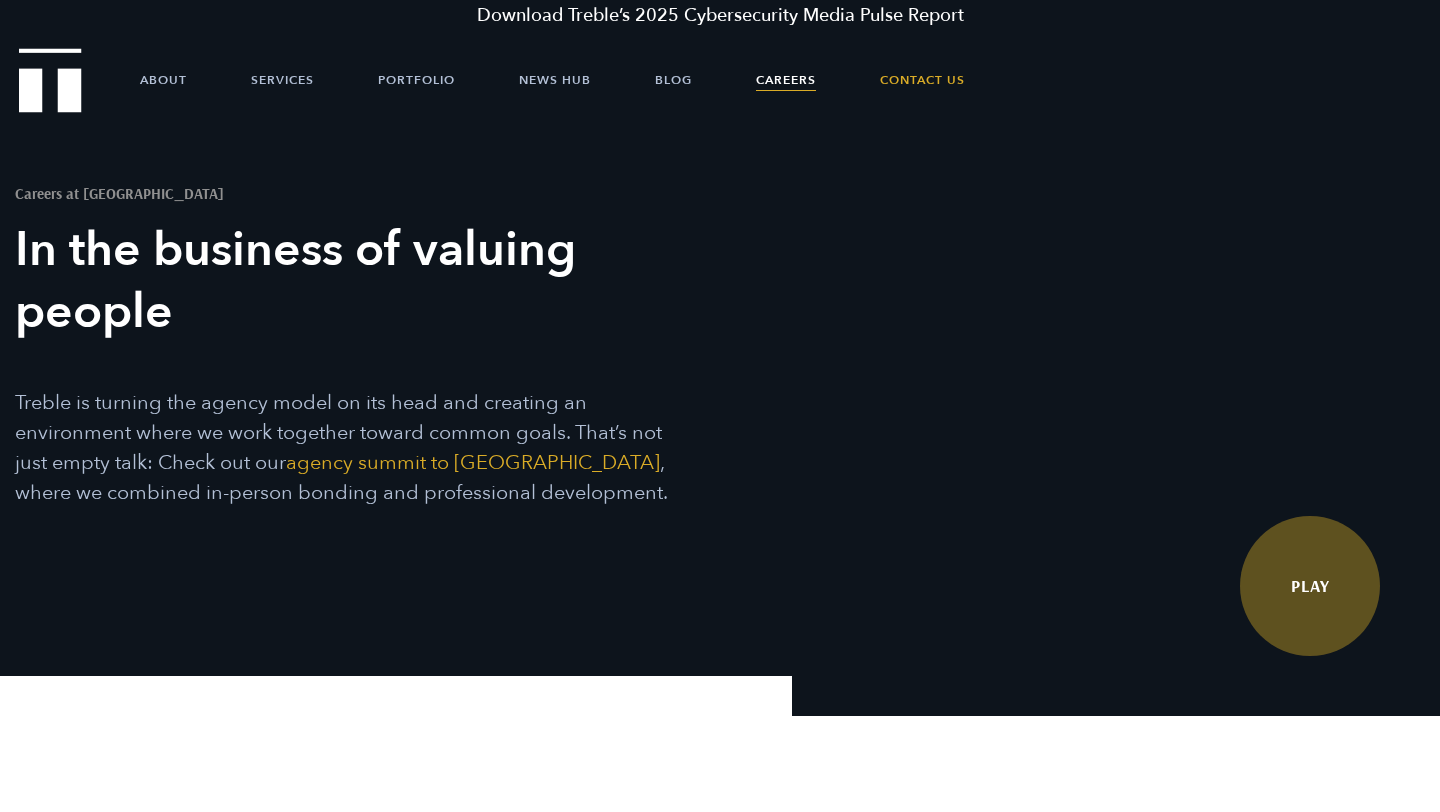 scroll, scrollTop: 0, scrollLeft: 0, axis: both 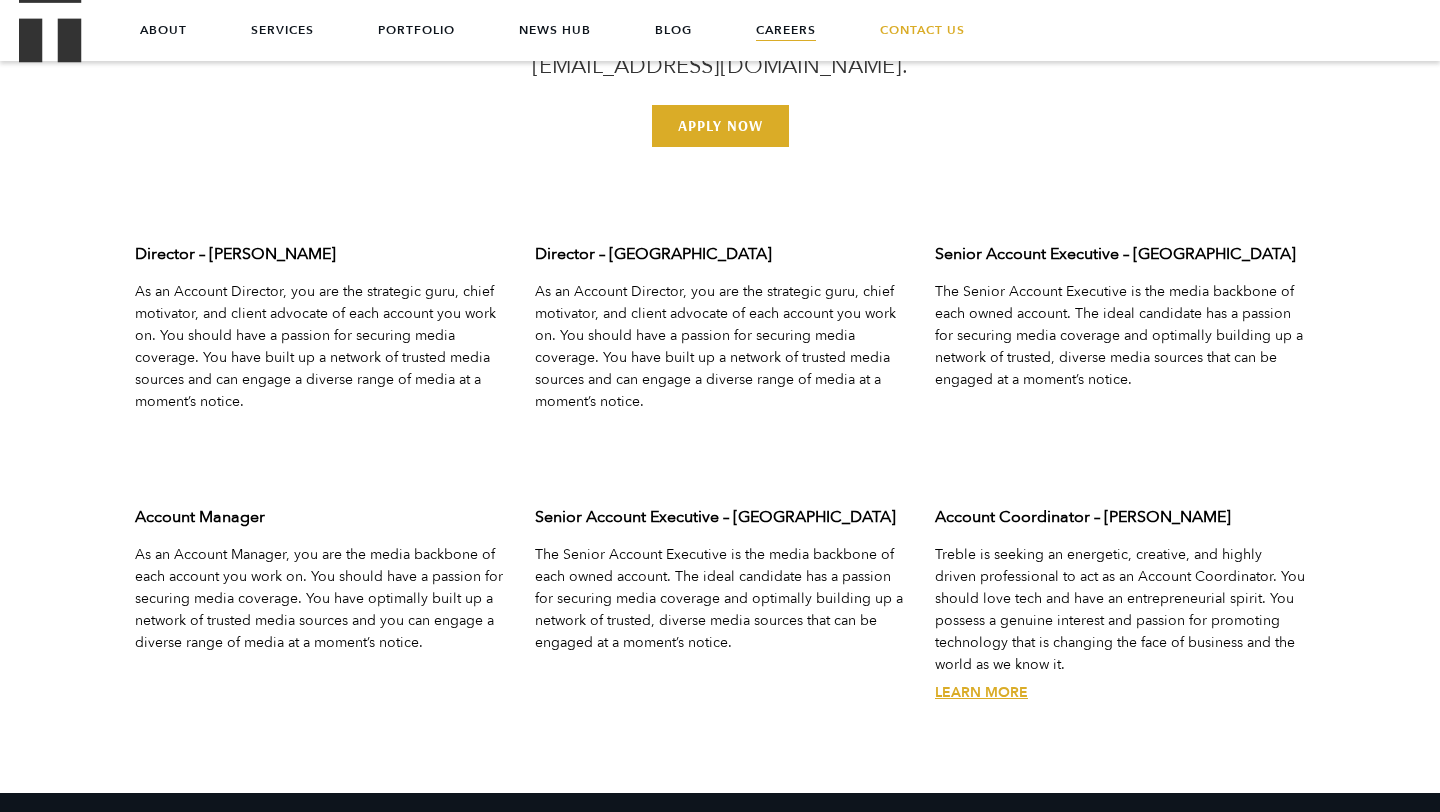 click on "Account Coordinator – [PERSON_NAME]" at bounding box center (1120, 517) 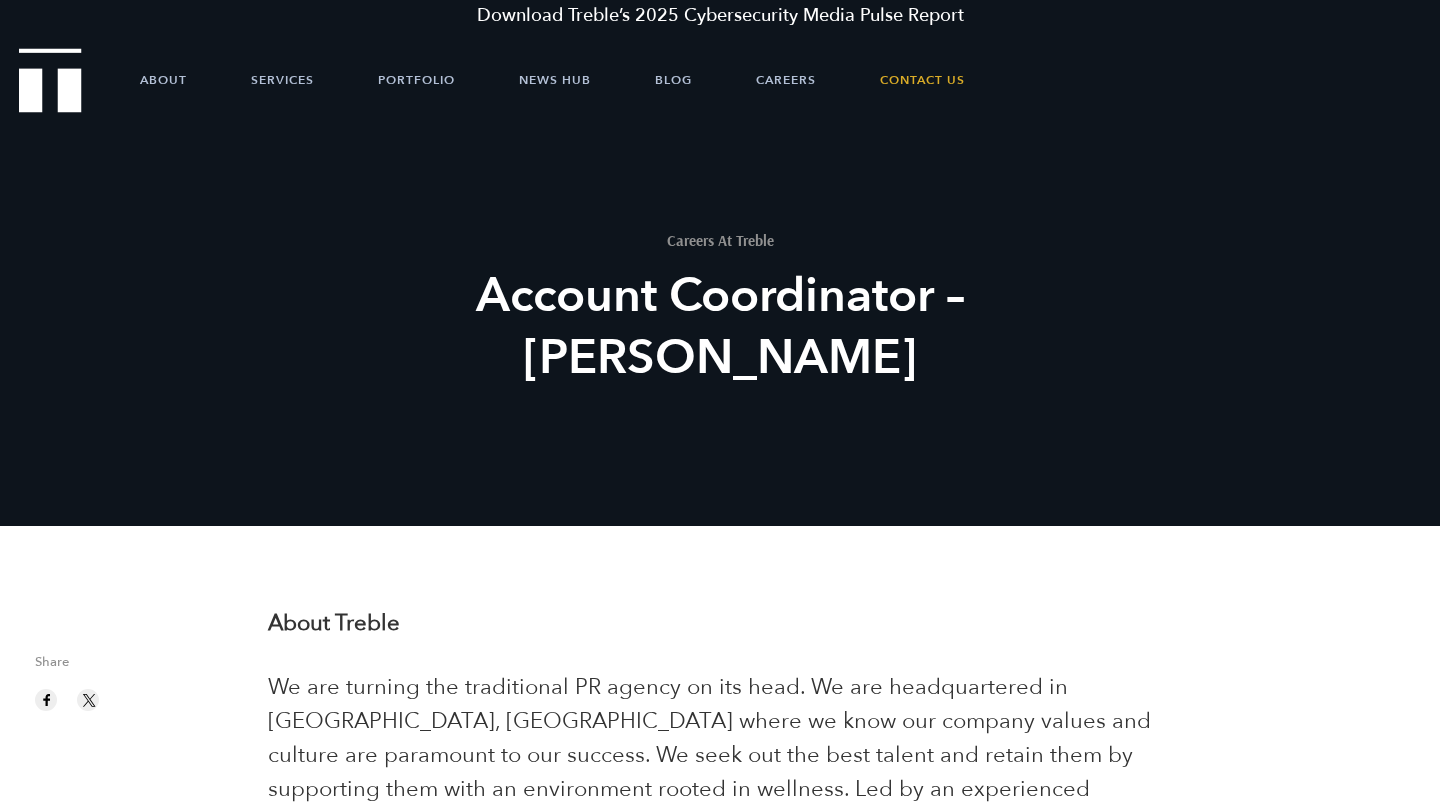 scroll, scrollTop: 0, scrollLeft: 0, axis: both 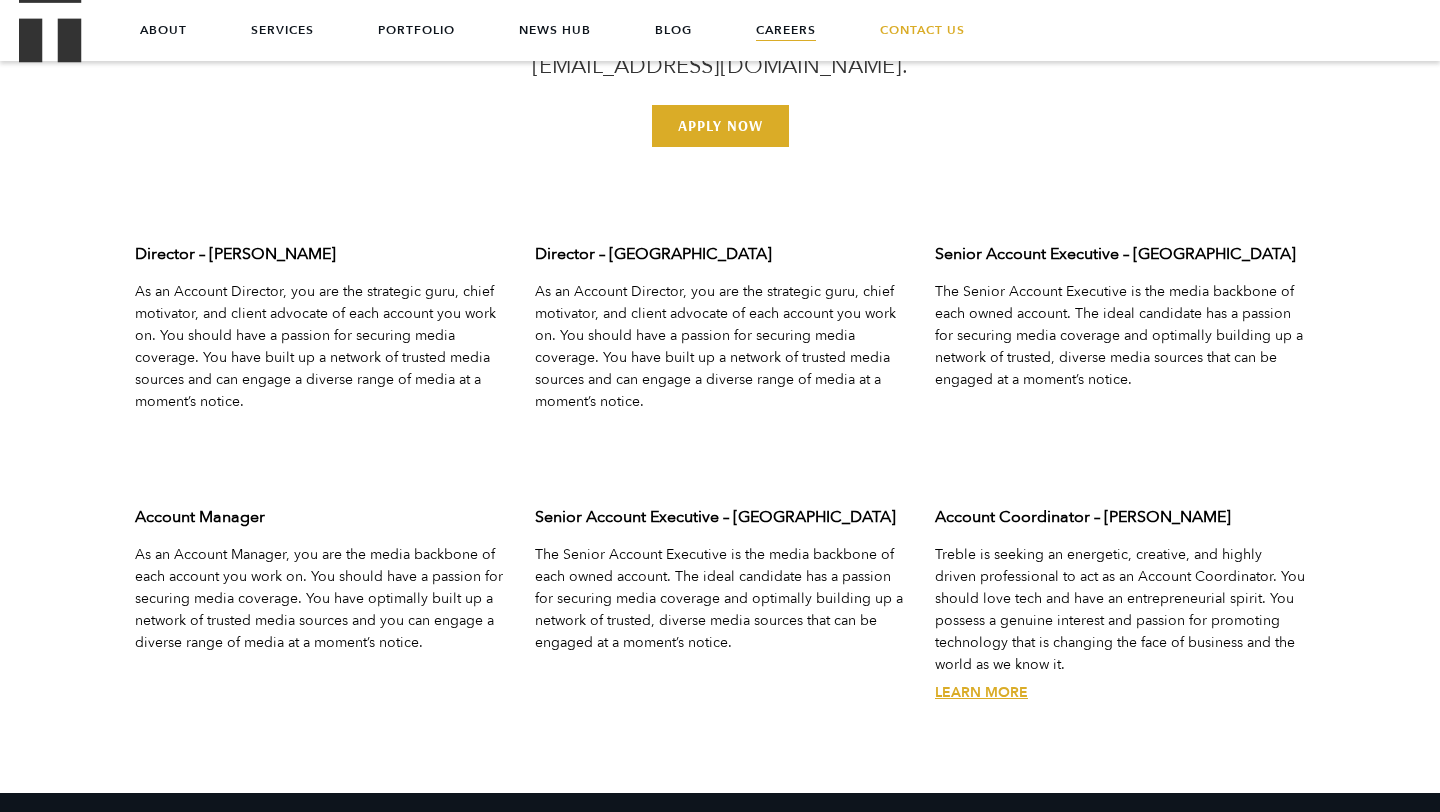 click on "Account Coordinator – [PERSON_NAME]" at bounding box center [1120, 517] 